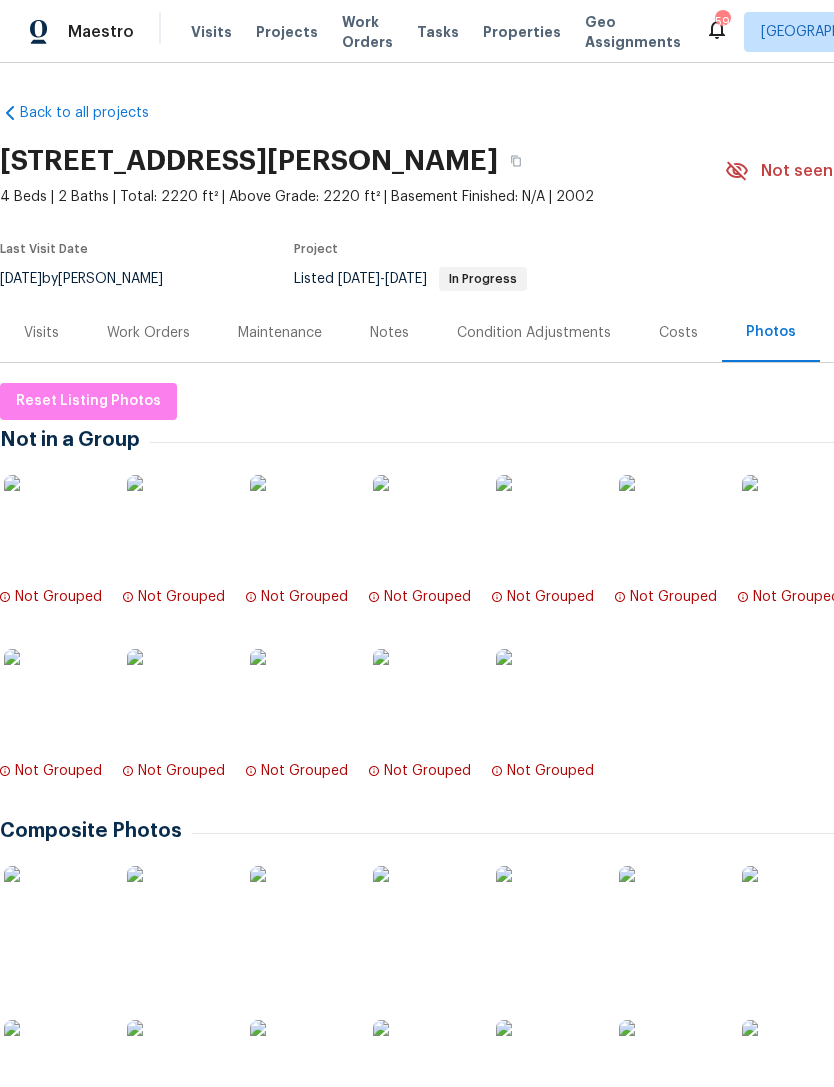scroll, scrollTop: 0, scrollLeft: 0, axis: both 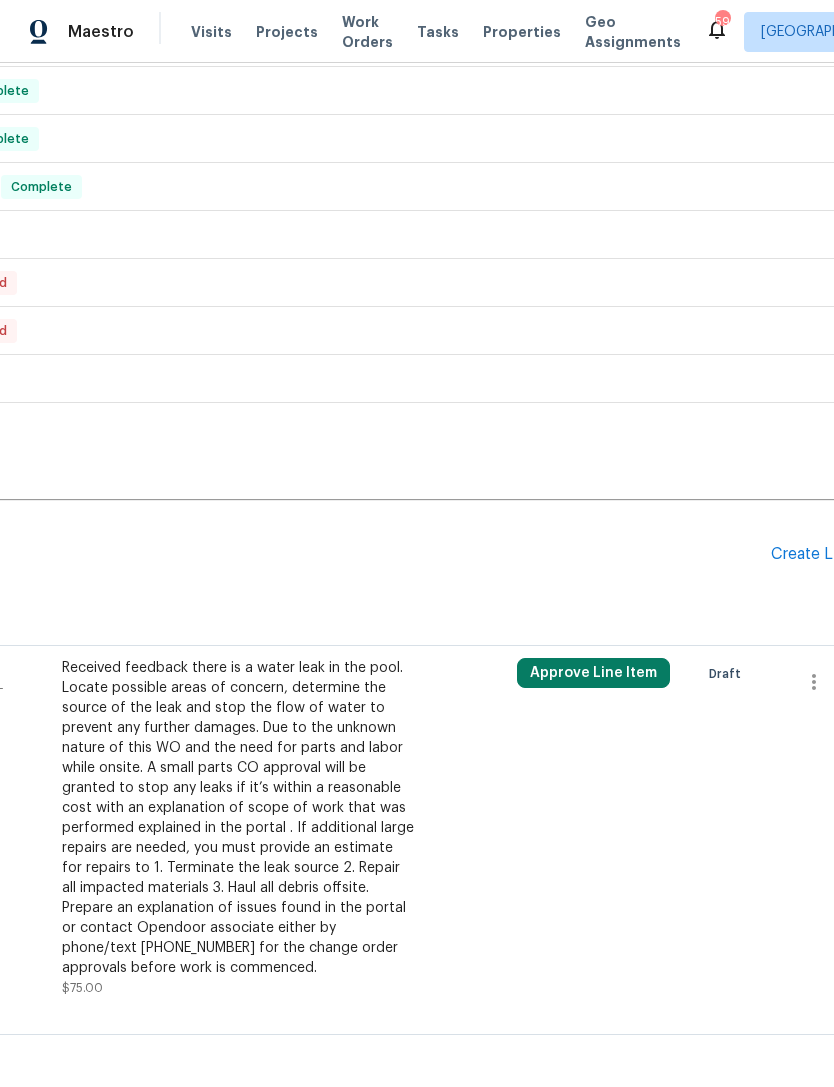 click on "Create Line Item" at bounding box center [832, 554] 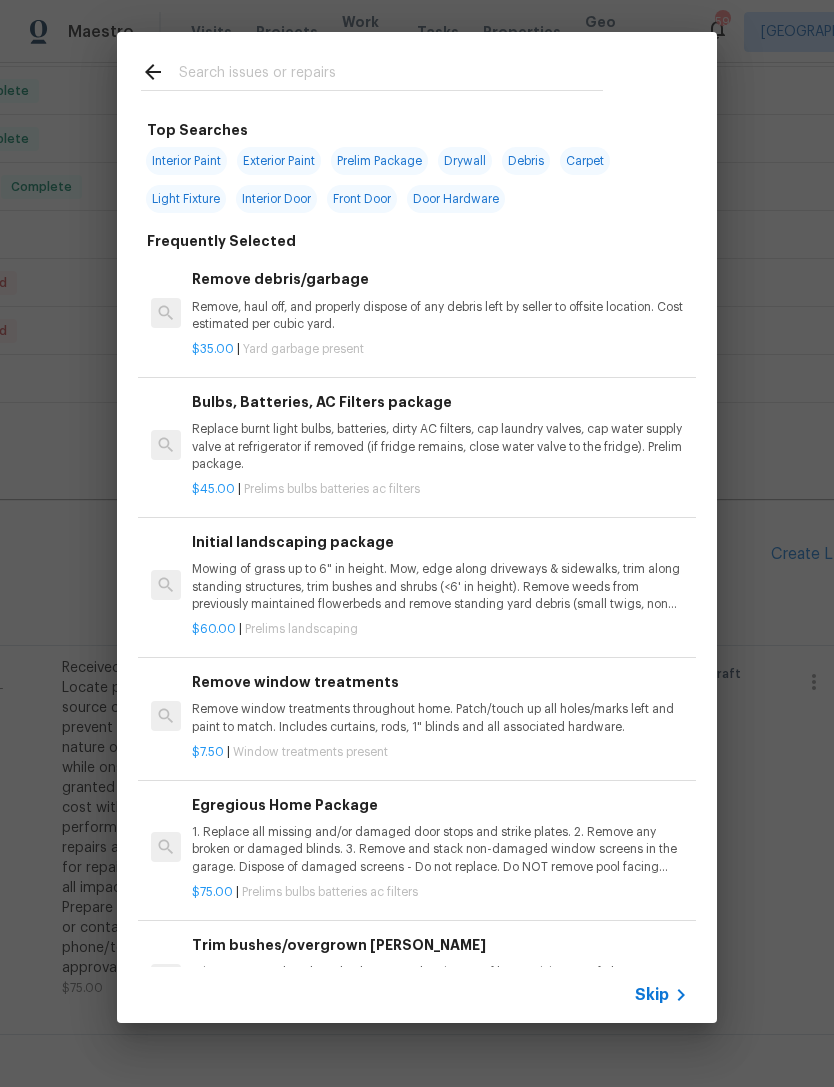 click at bounding box center (391, 75) 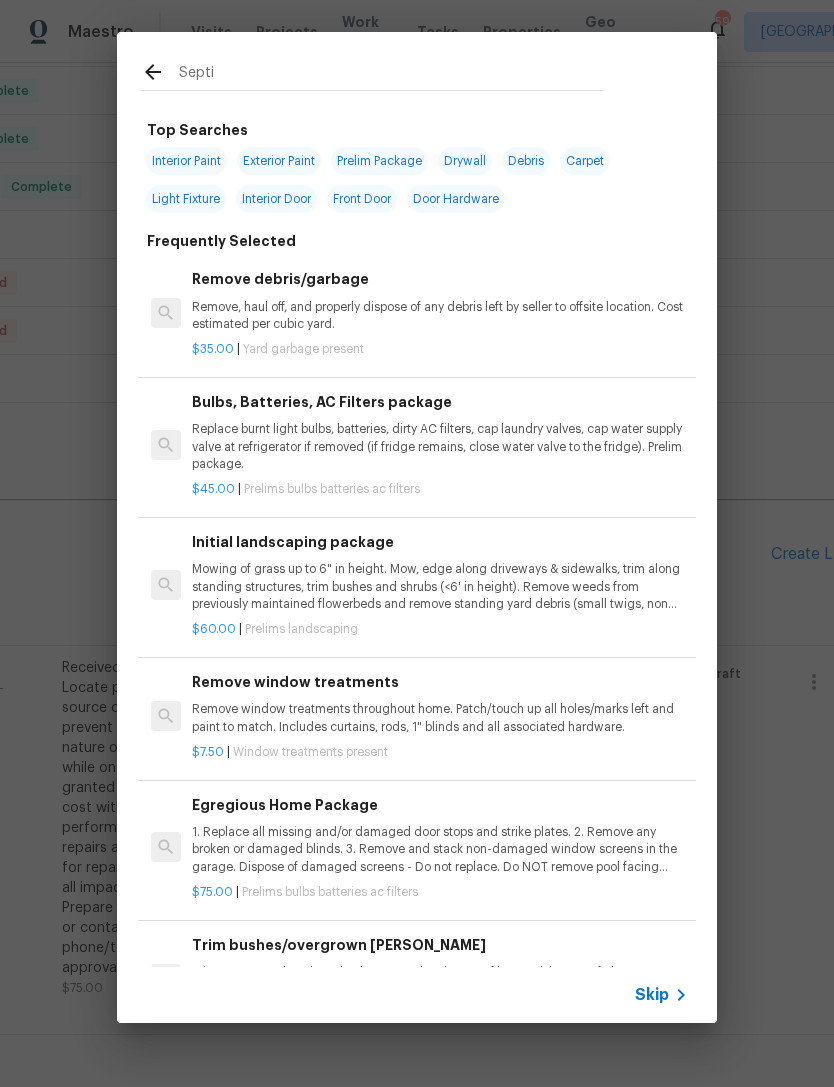 type on "Septic" 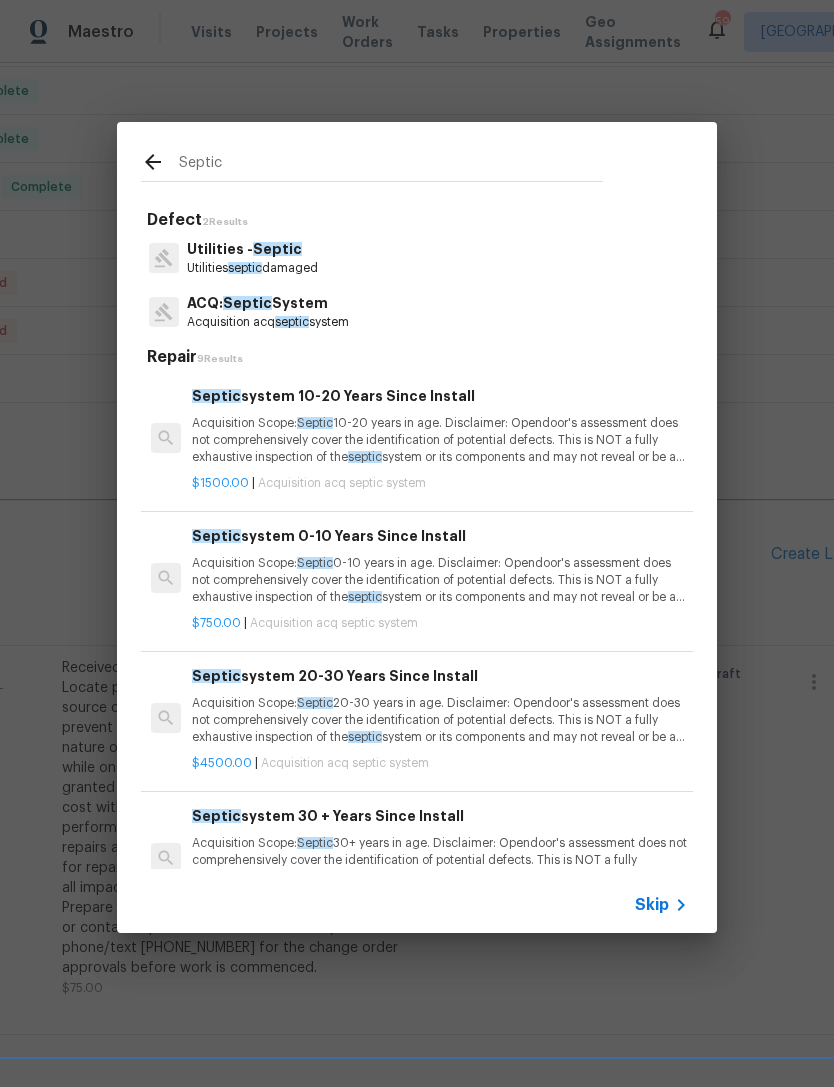 click on "Septic" at bounding box center (277, 249) 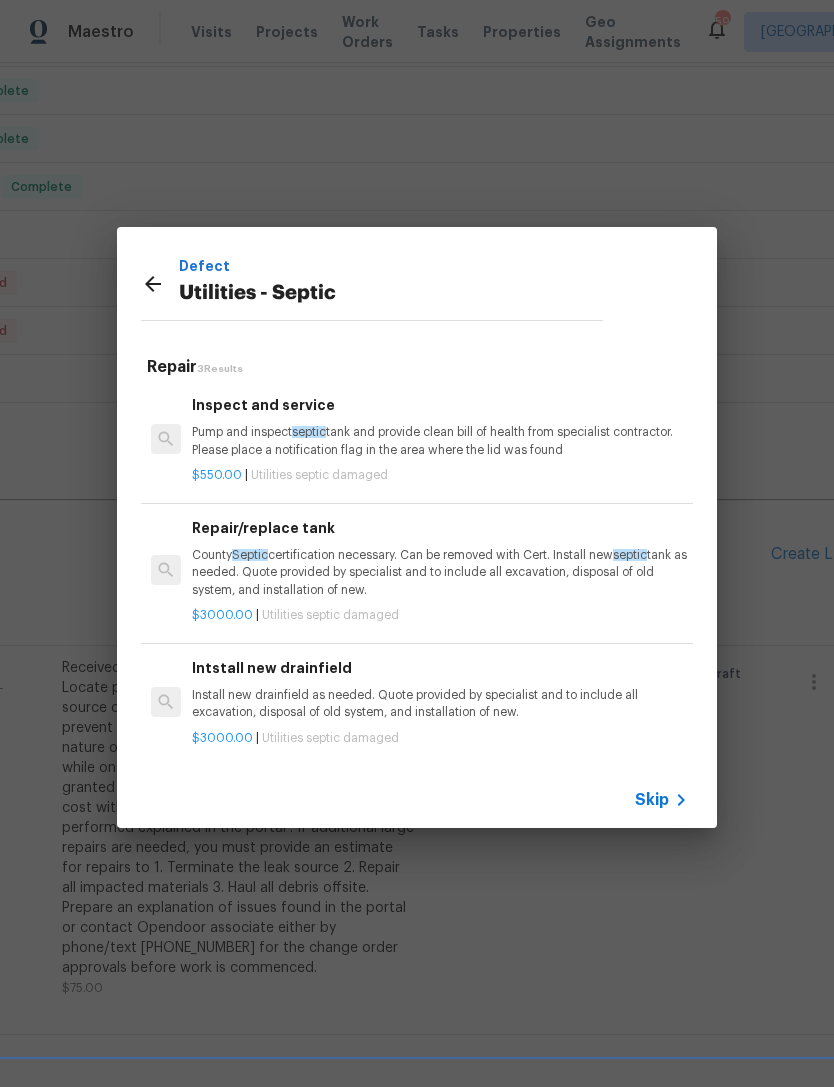 click on "Pump and inspect  septic  tank and provide clean bill of health from specialist contractor. Please place a notification flag in the area where the lid was found" at bounding box center [440, 441] 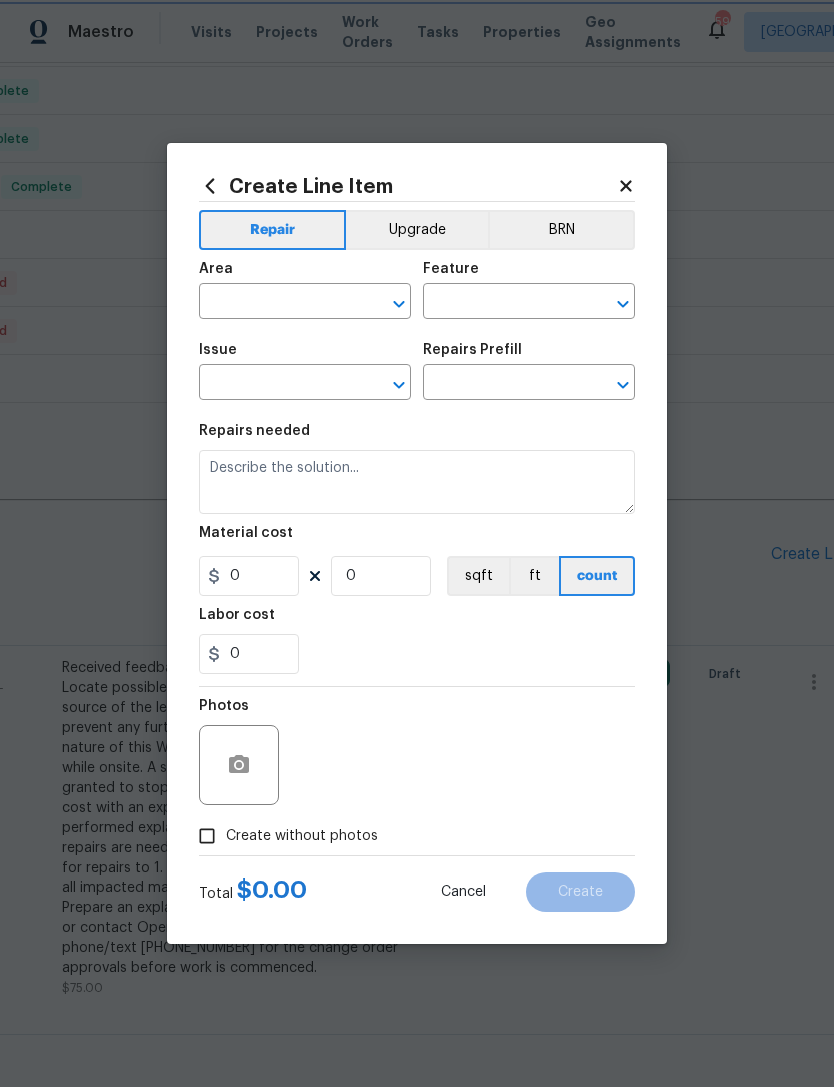 type on "Utilities - Septic" 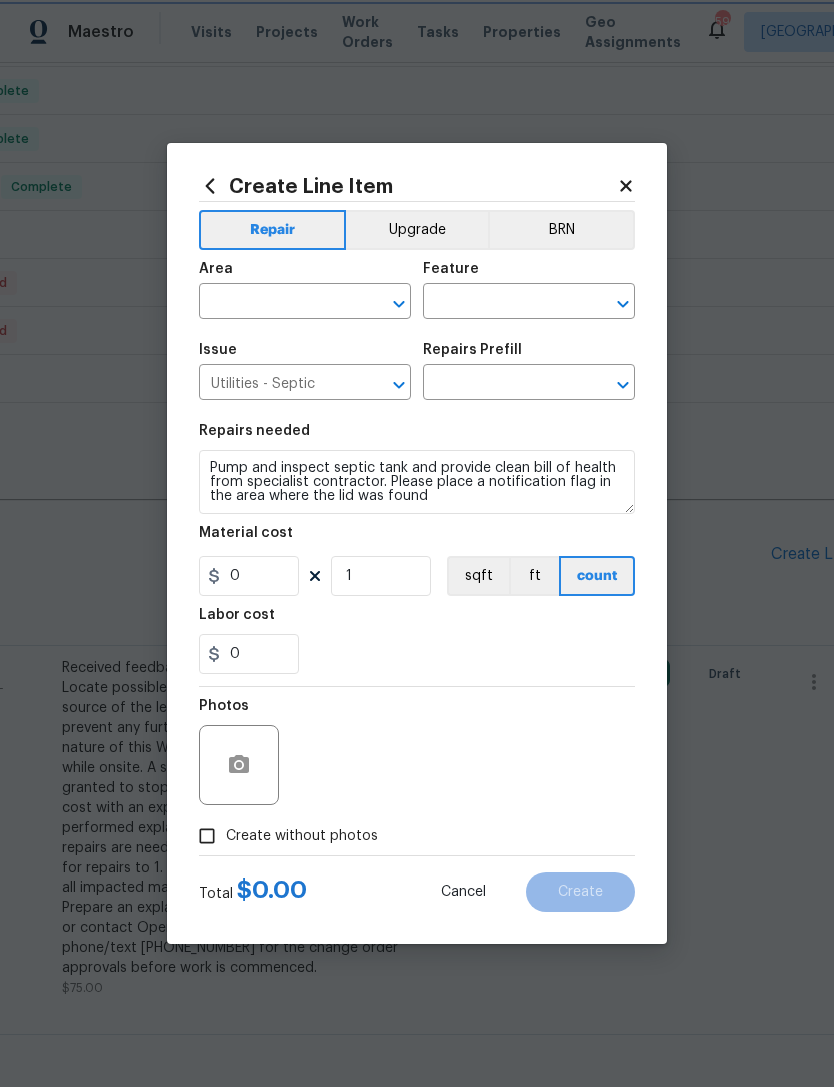 type on "Inspect and service $550.00" 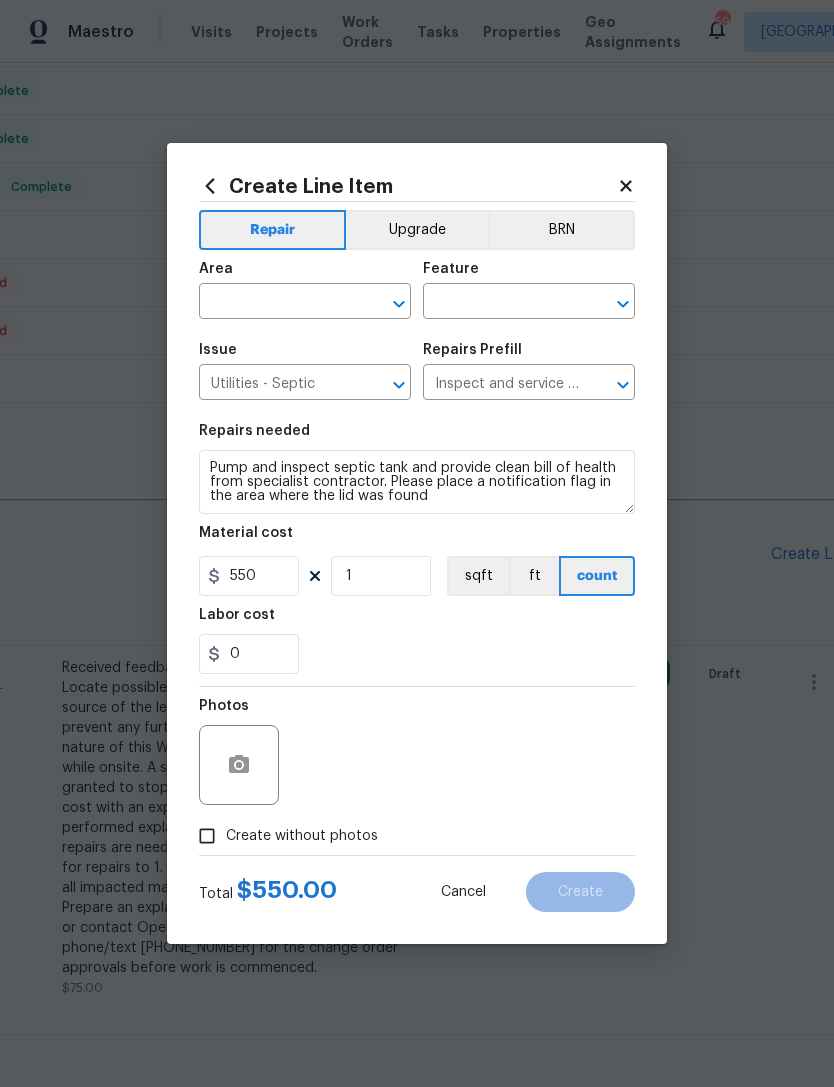 click at bounding box center (277, 303) 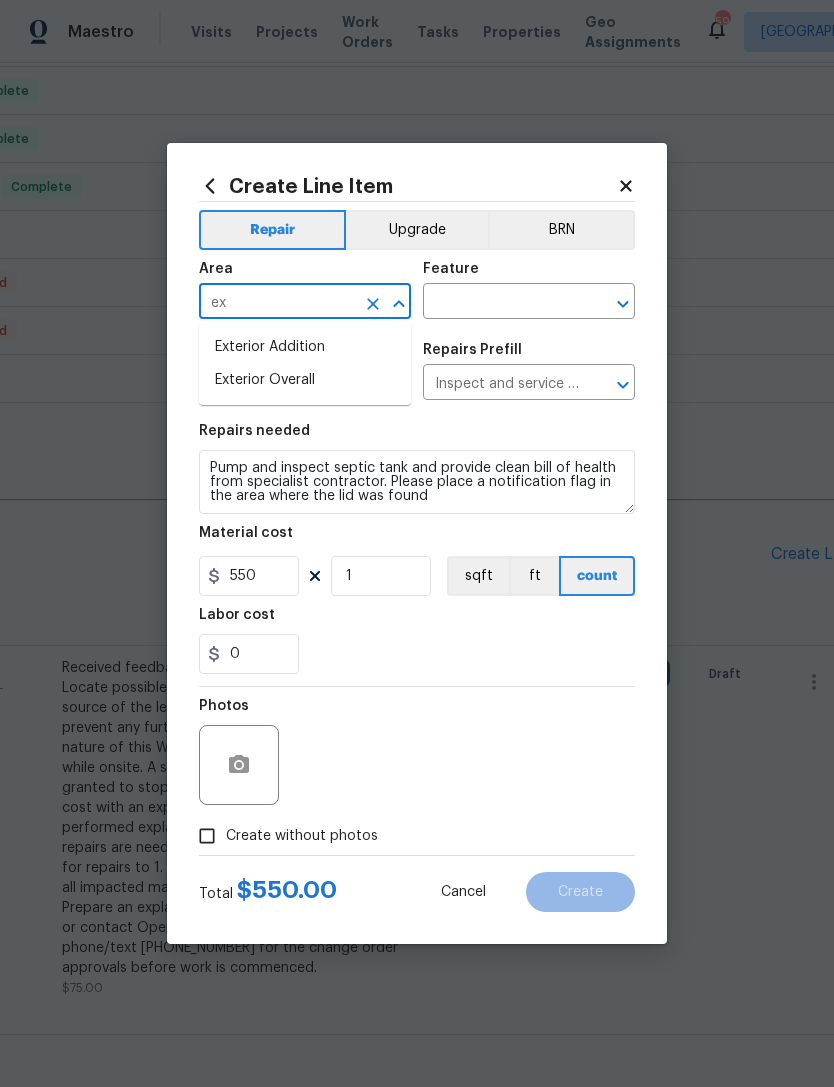 click on "Exterior Overall" at bounding box center [305, 380] 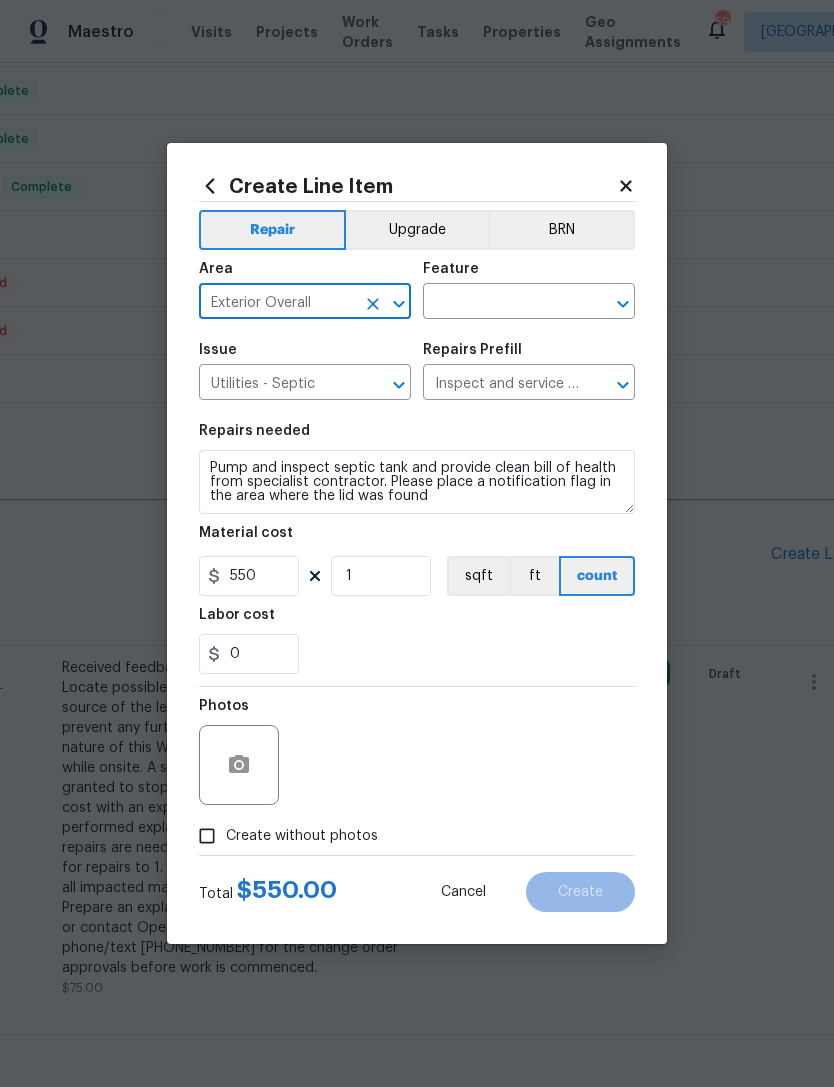 click at bounding box center [501, 303] 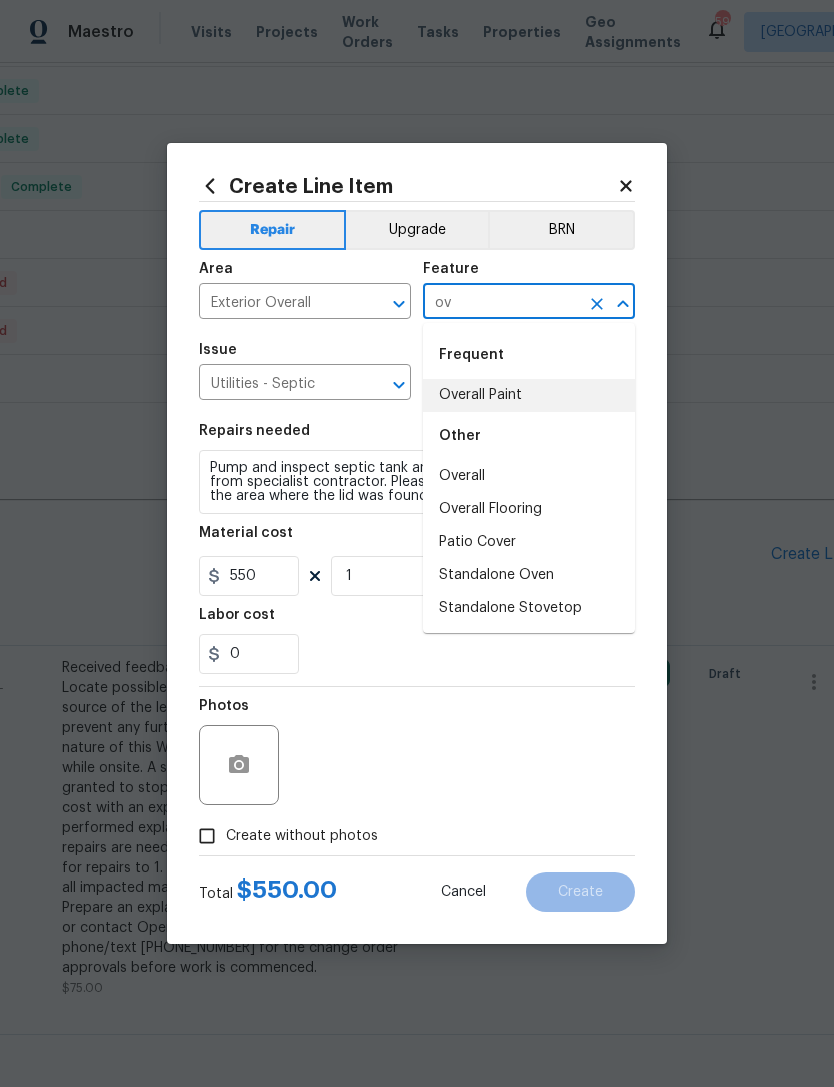 click on "Overall Paint" at bounding box center (529, 395) 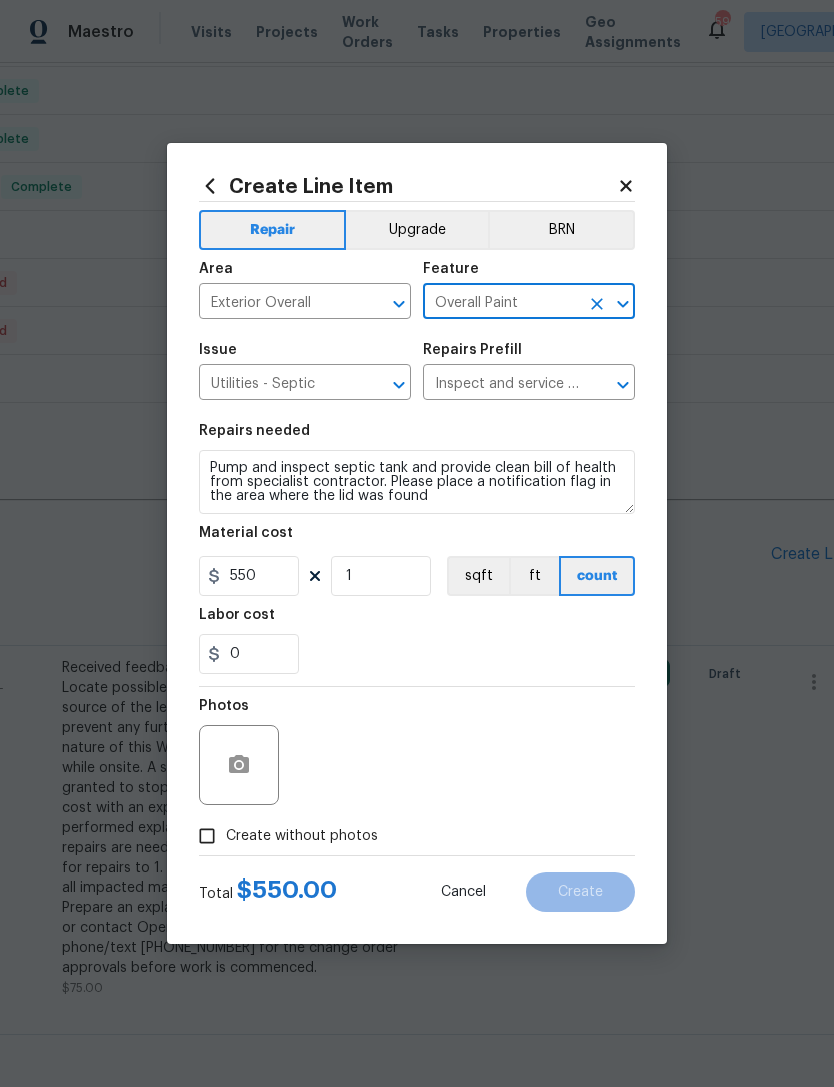 click 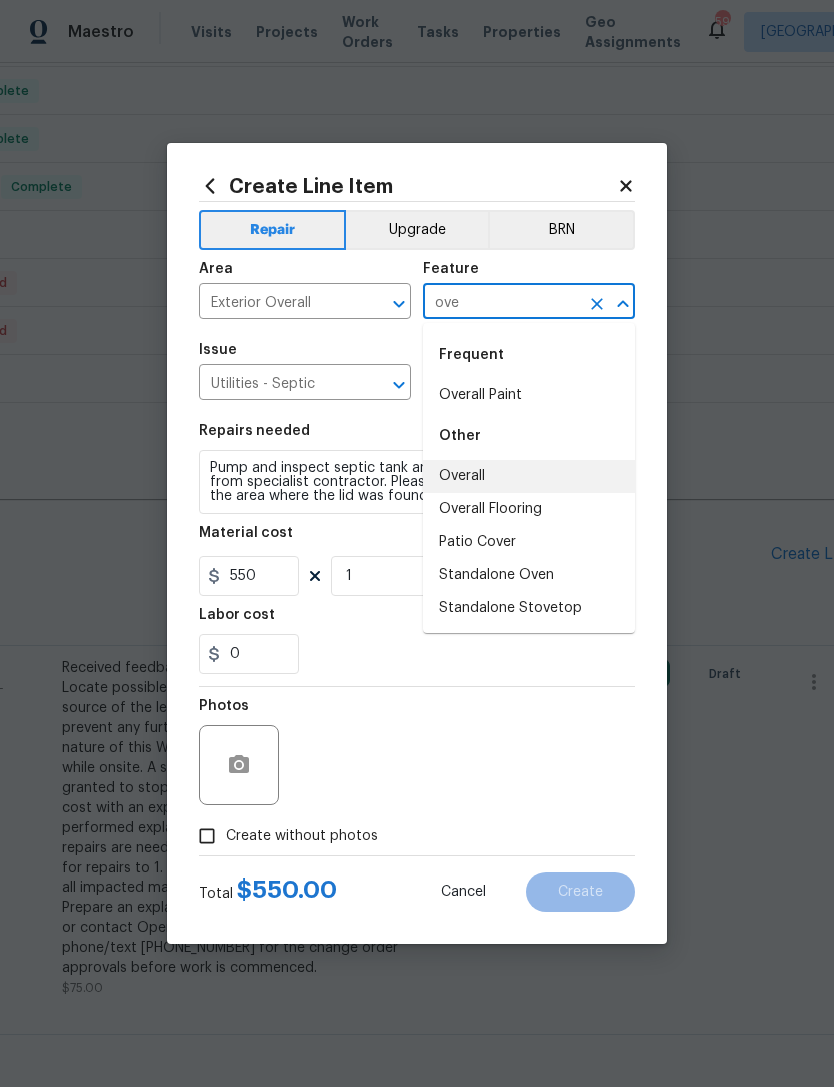 click on "Overall" at bounding box center (529, 476) 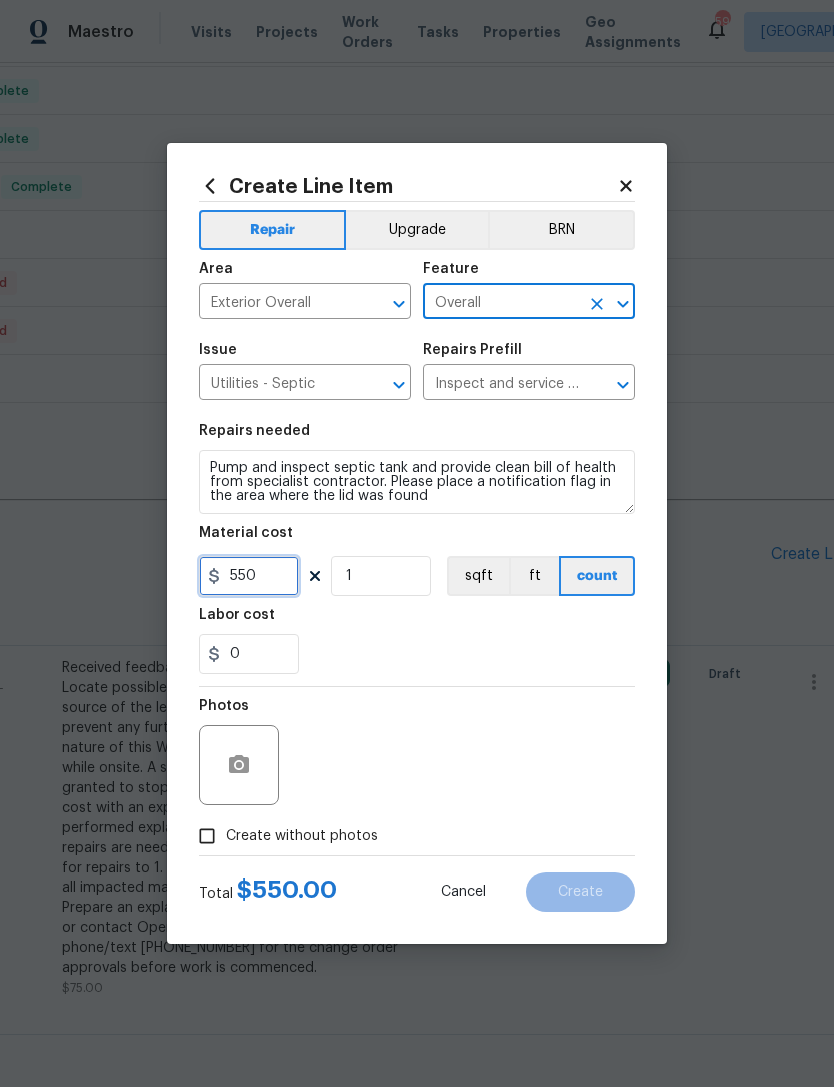 click on "550" at bounding box center [249, 576] 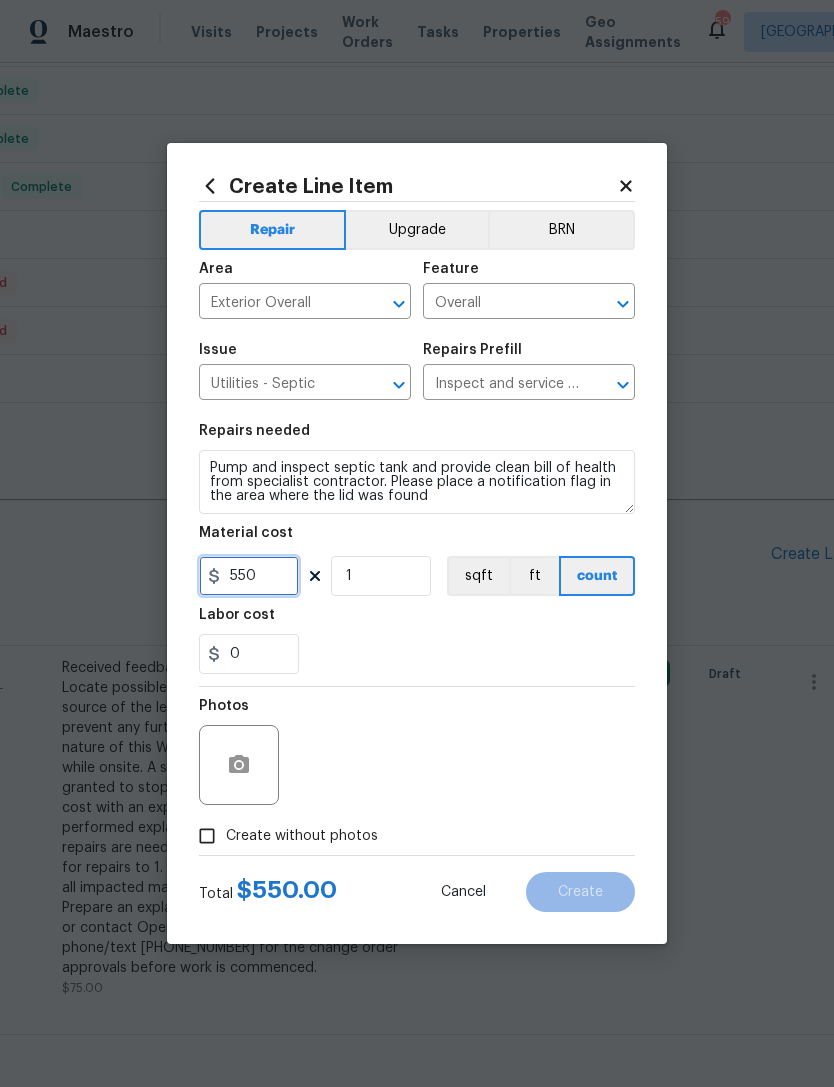 click on "550" at bounding box center [249, 576] 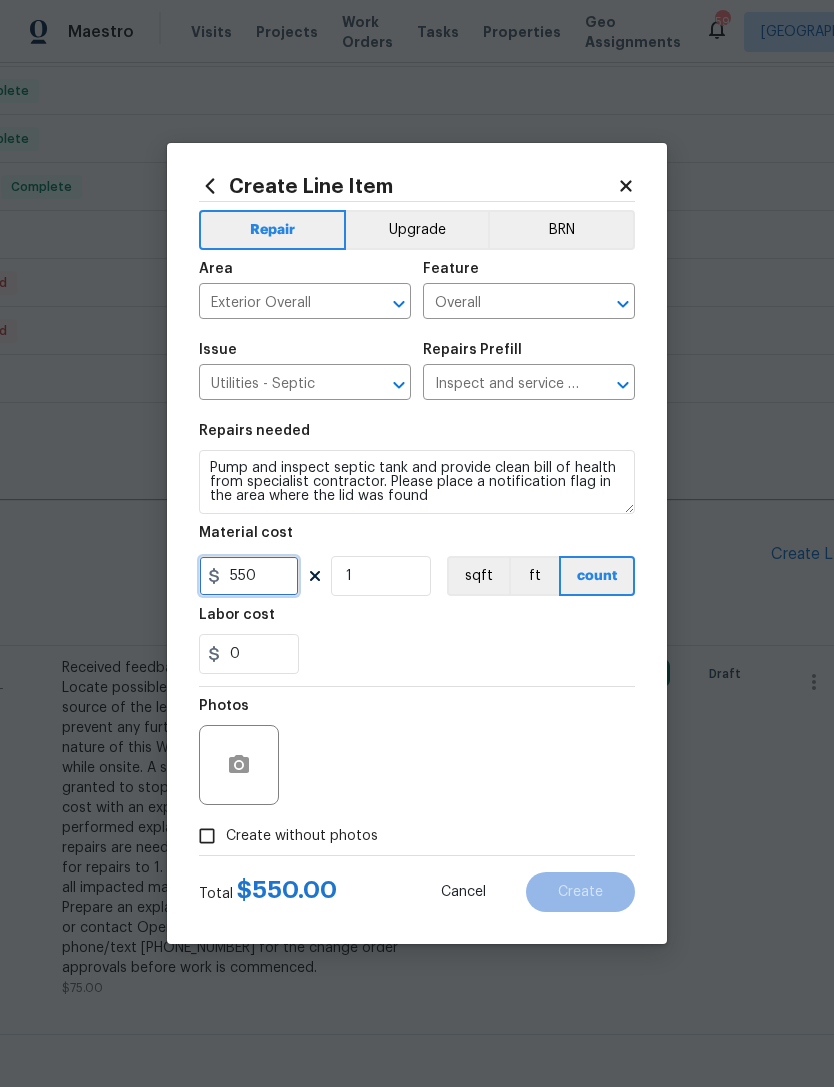 type on "550" 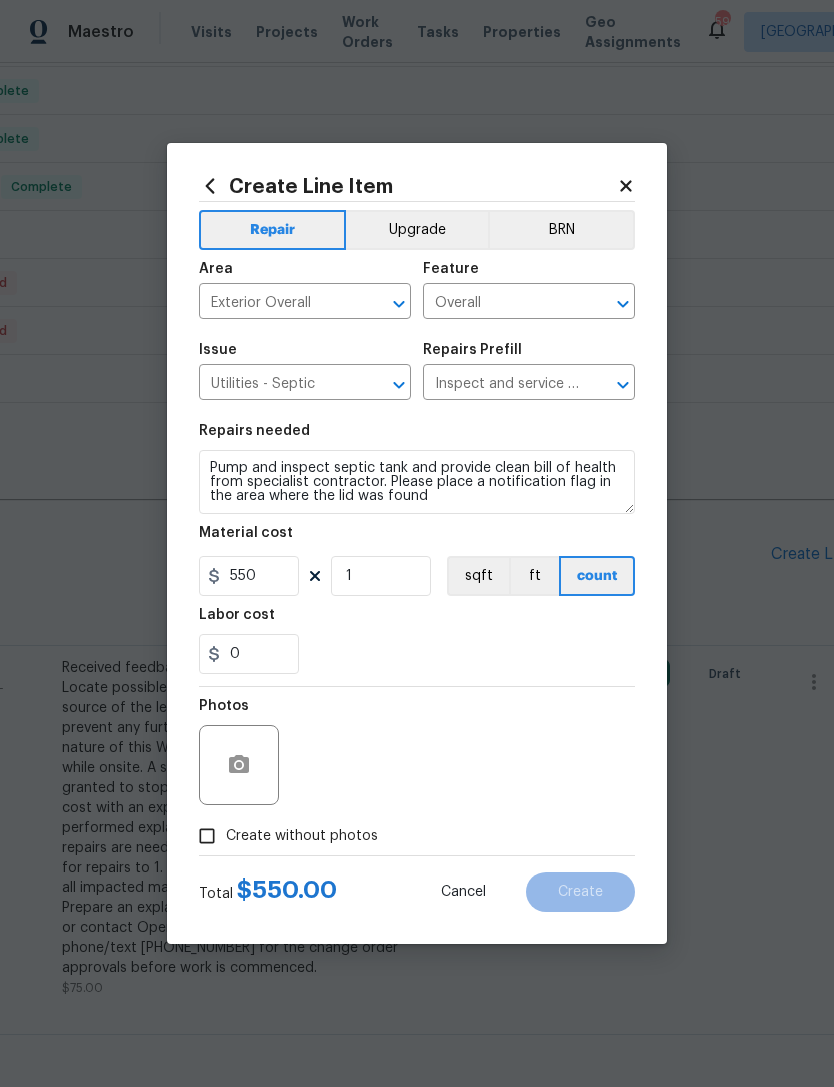click on "Repairs needed Pump and inspect septic tank and provide clean bill of health from specialist contractor. Please place a notification flag in the area where the lid was found Material cost 550 1 sqft ft count Labor cost 0" at bounding box center (417, 549) 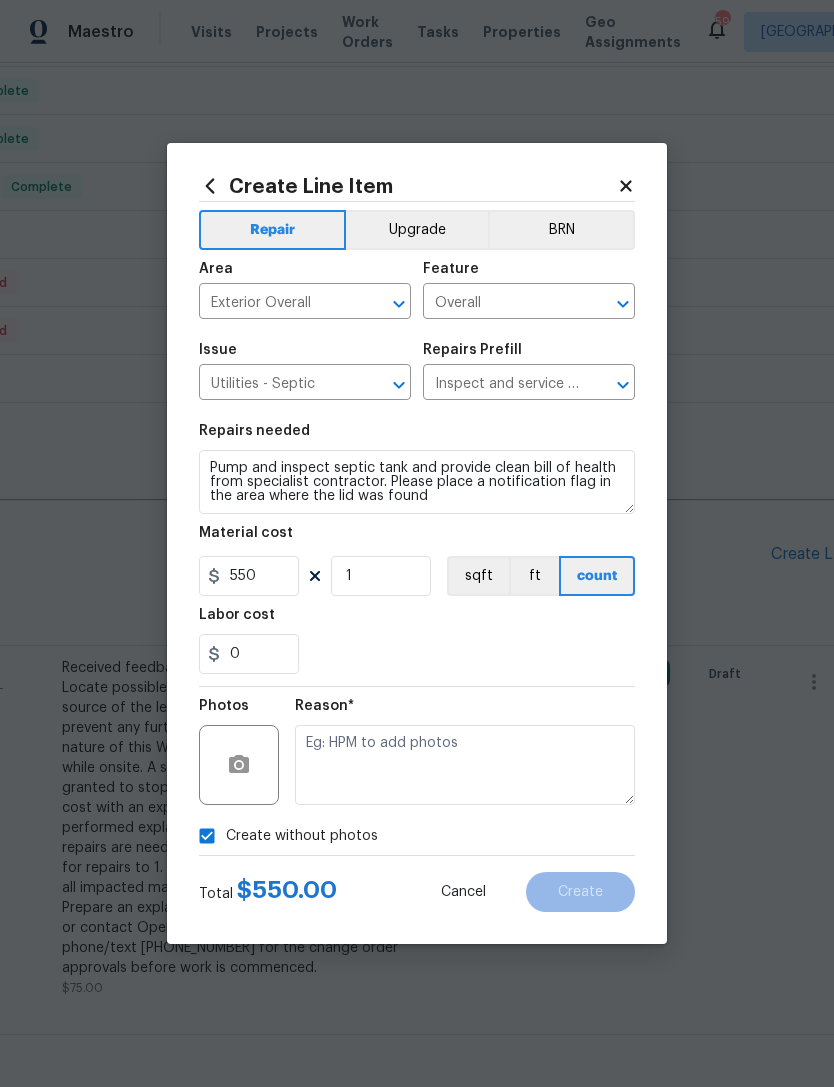 scroll, scrollTop: 53, scrollLeft: 0, axis: vertical 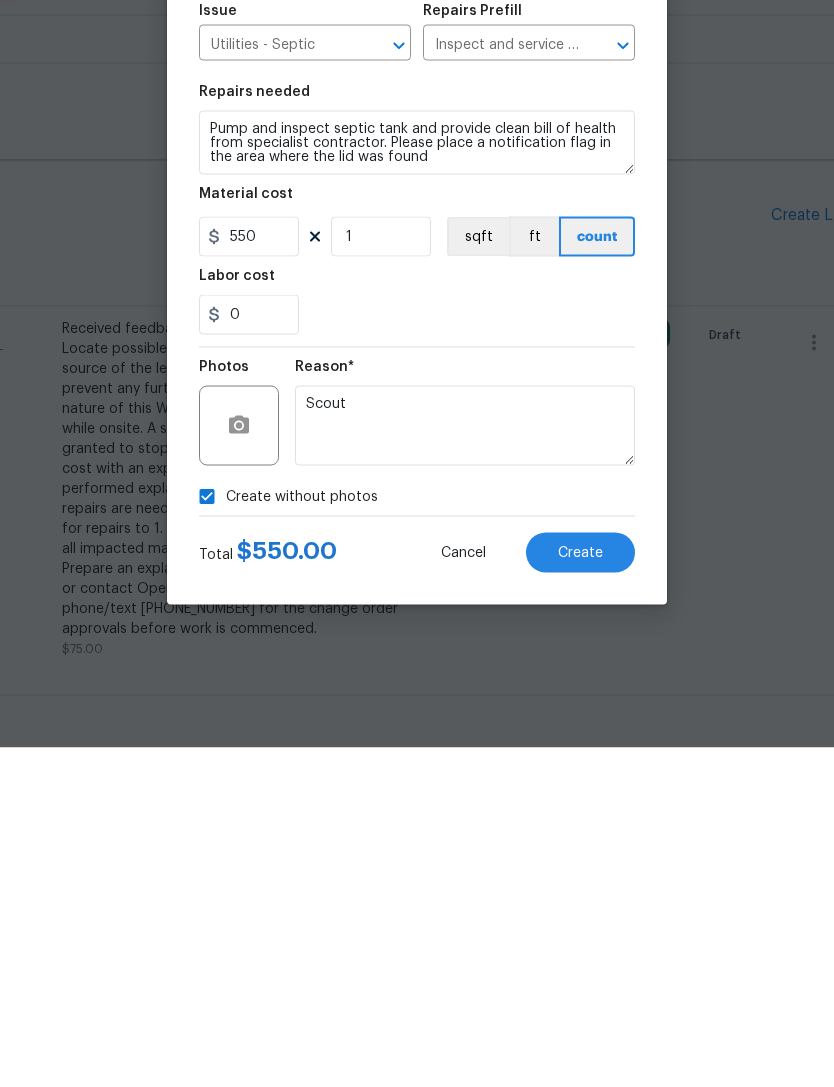 type on "Scout" 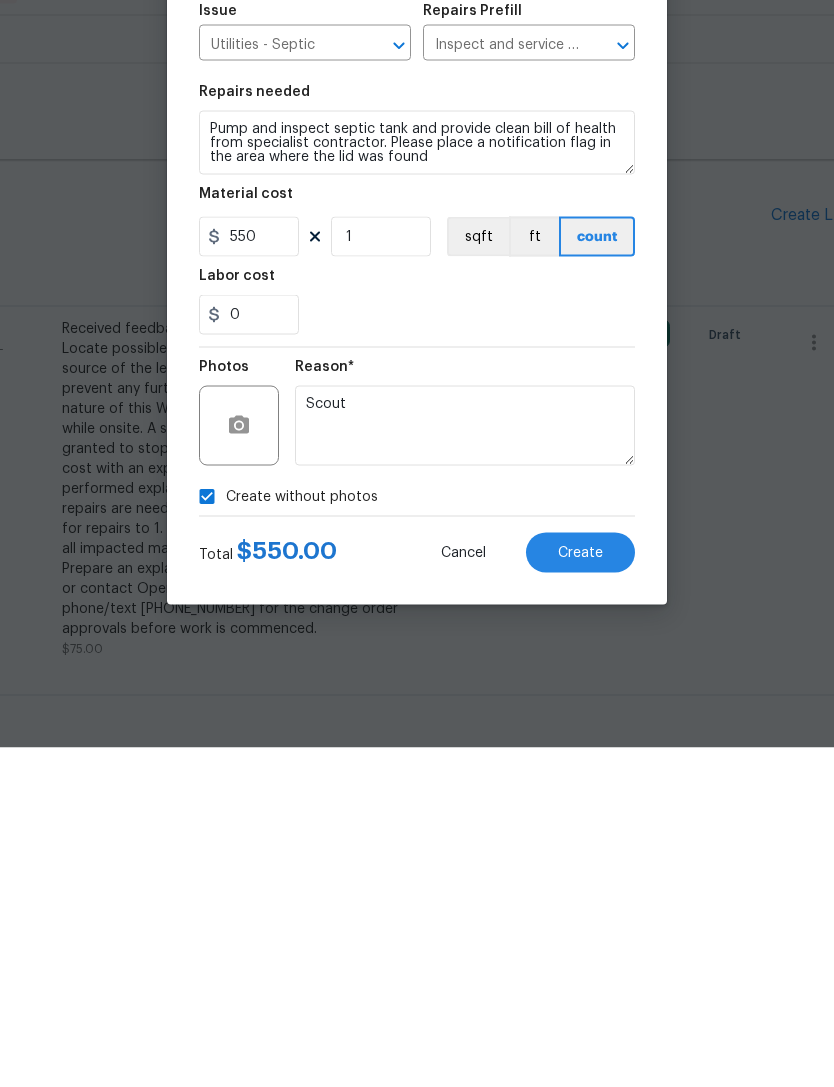 click on "Create" at bounding box center (580, 892) 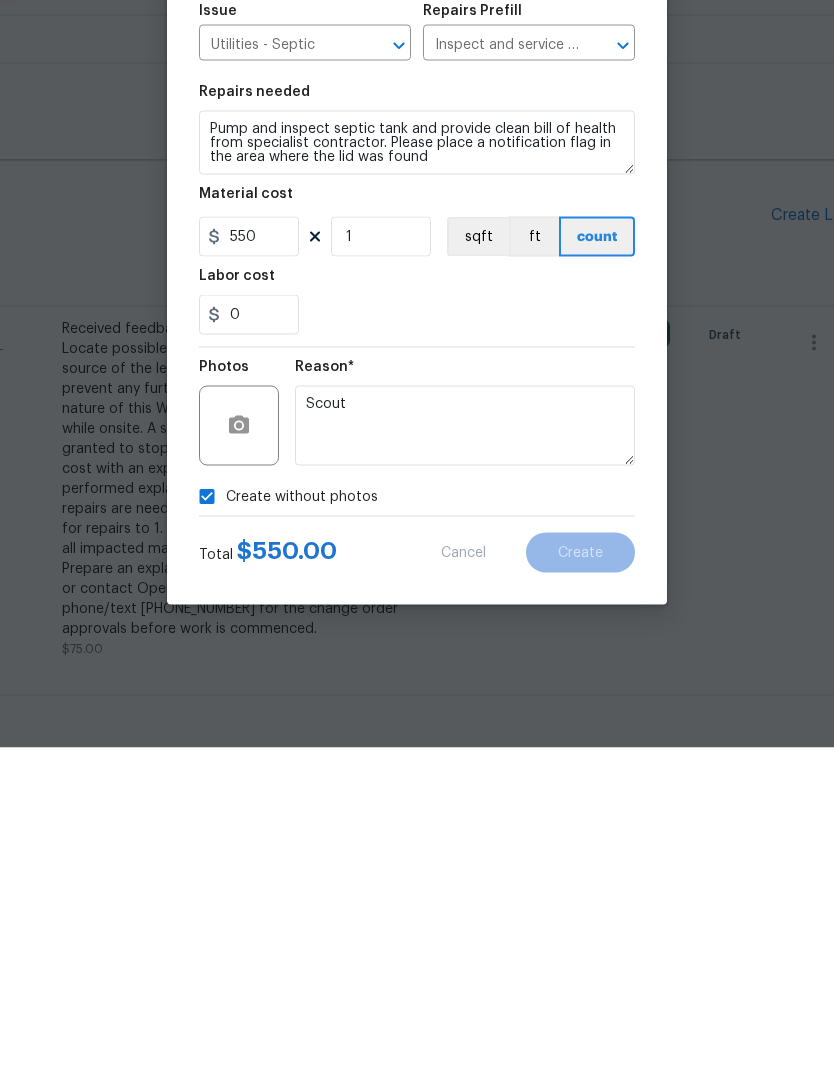 scroll, scrollTop: 64, scrollLeft: 0, axis: vertical 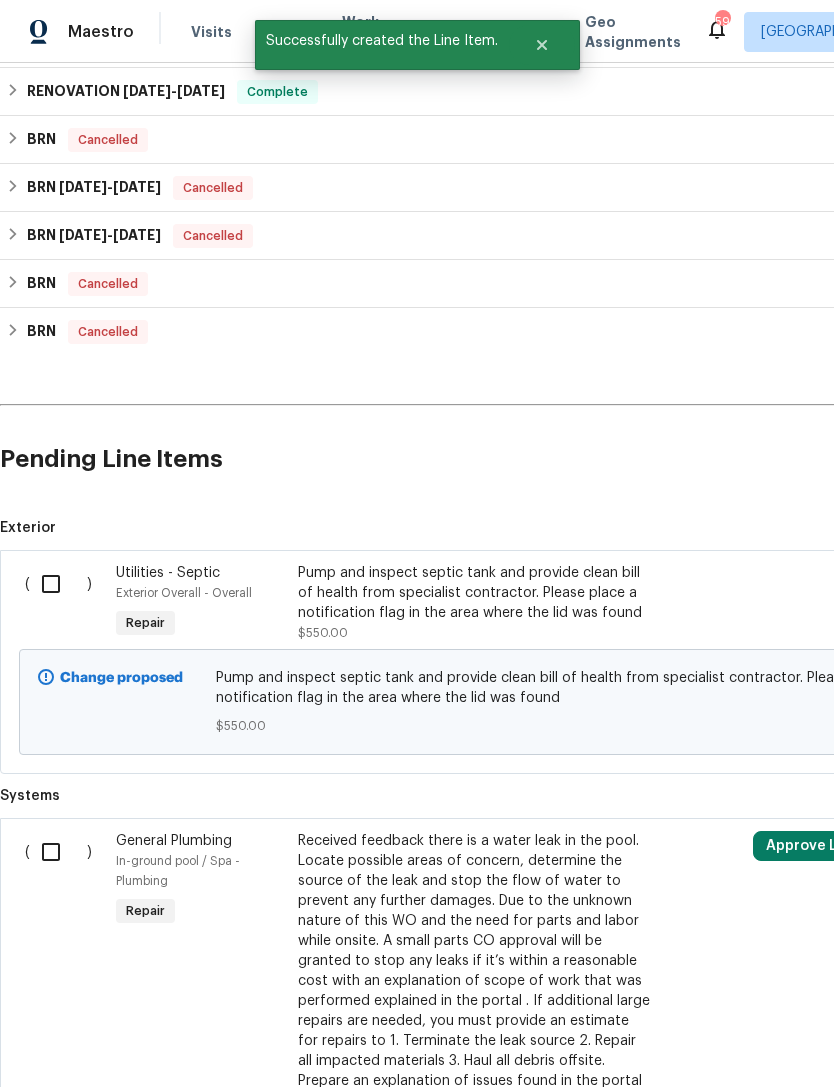 click at bounding box center (58, 584) 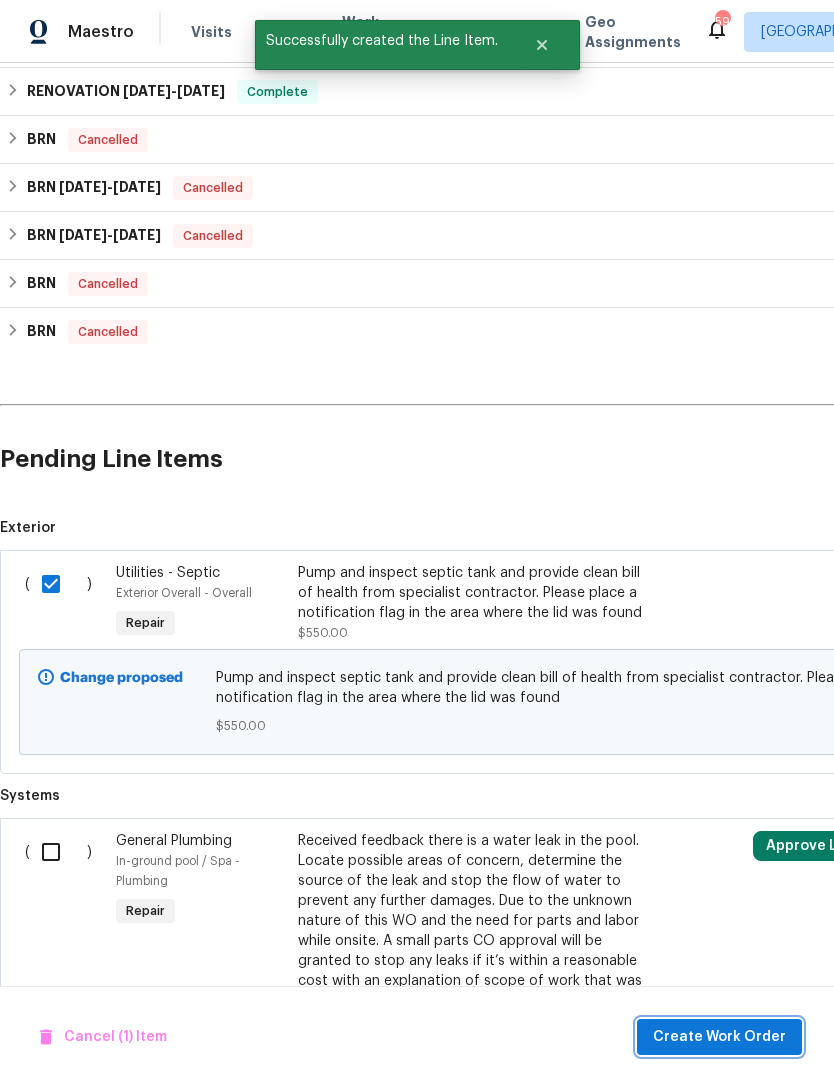 click on "Create Work Order" at bounding box center [719, 1037] 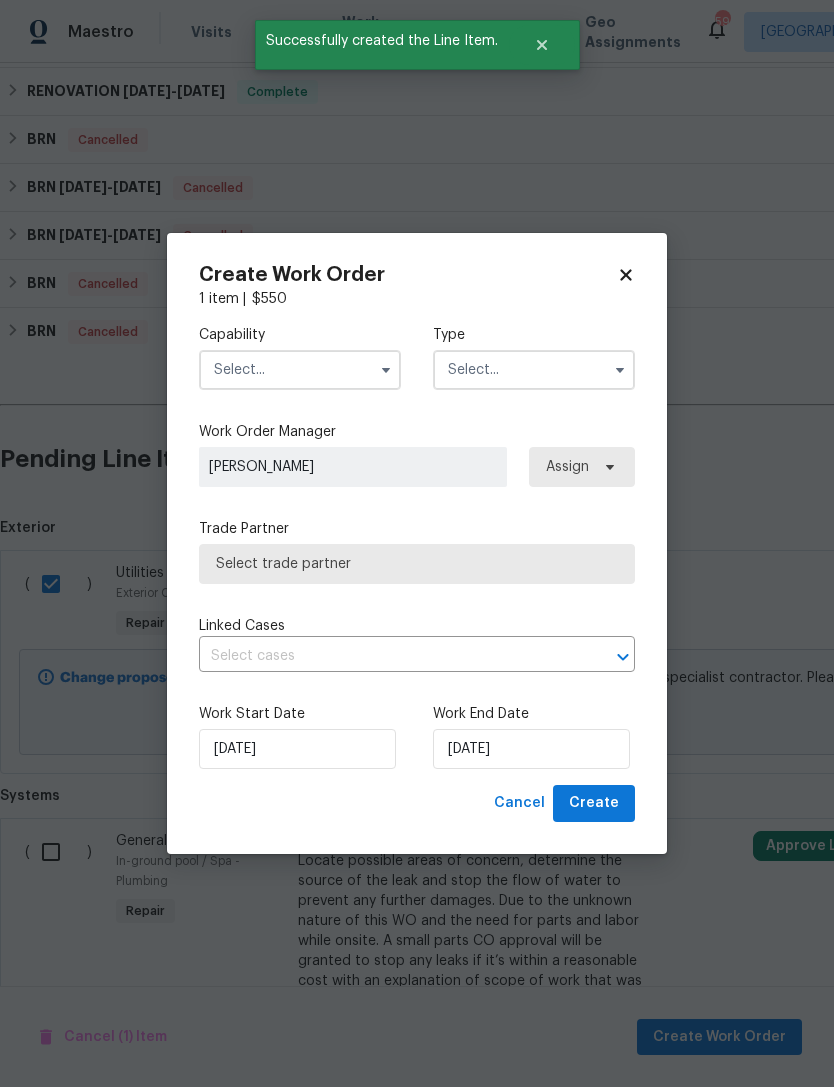 click at bounding box center (300, 370) 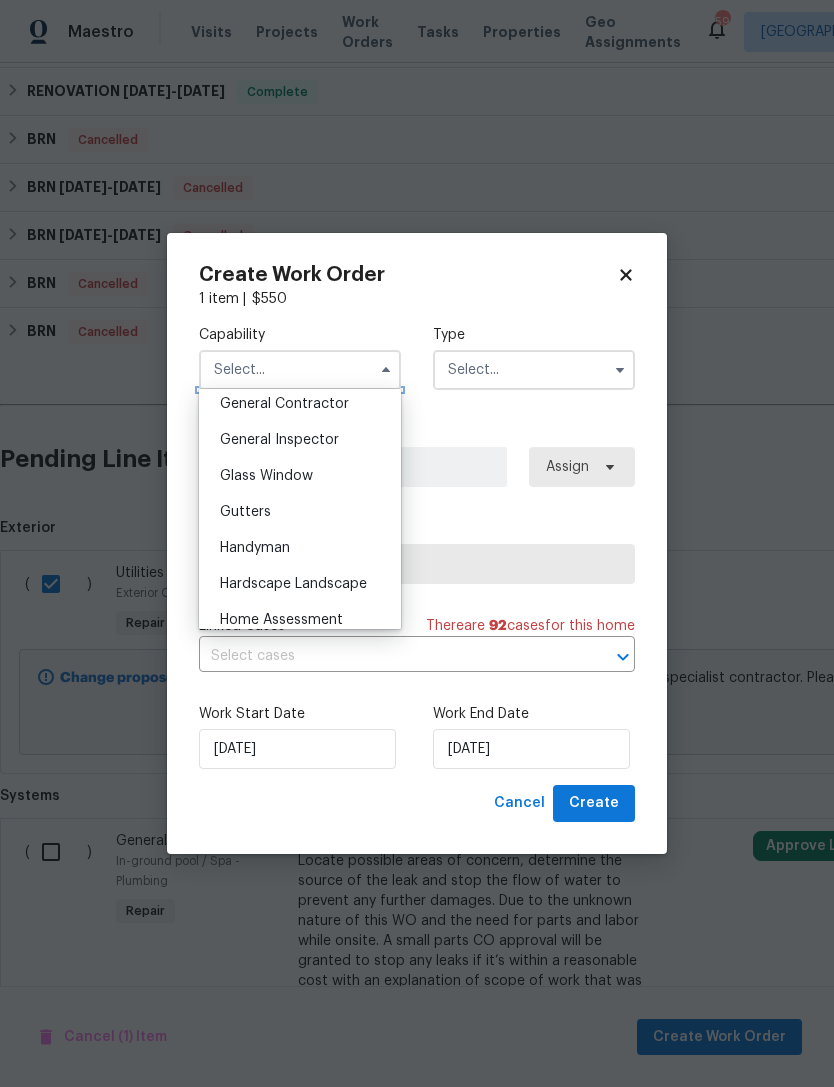 scroll, scrollTop: 945, scrollLeft: 0, axis: vertical 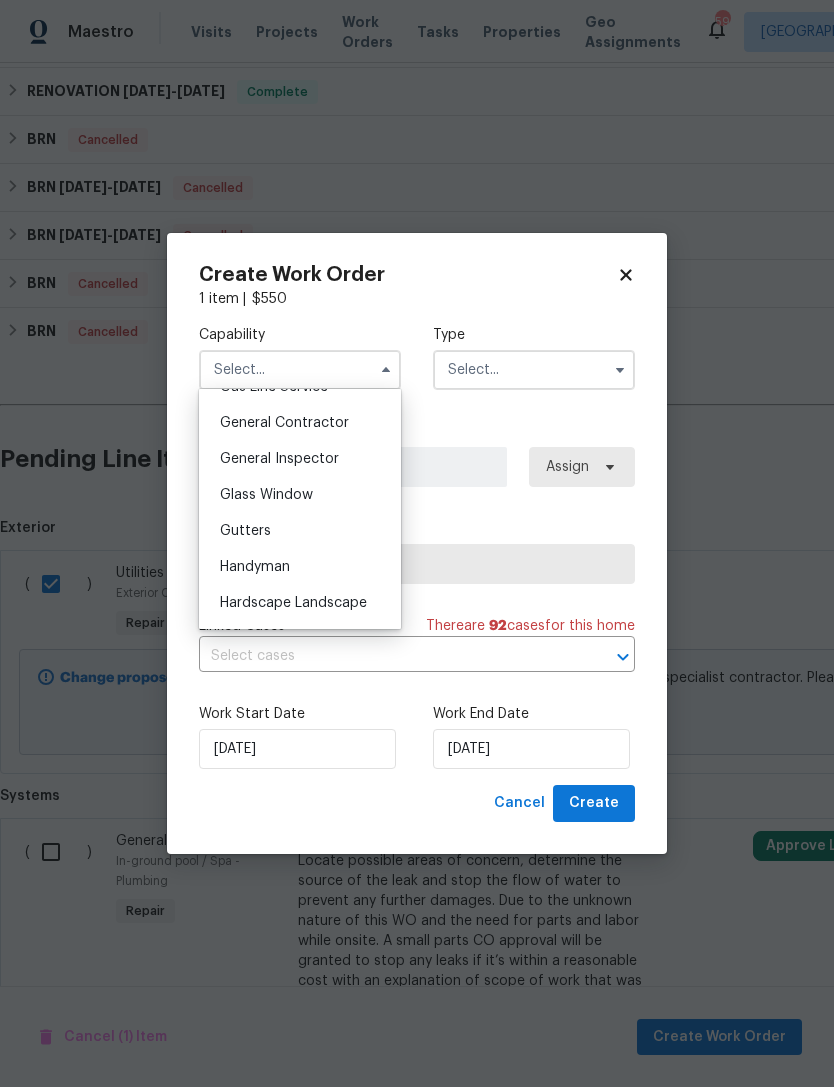 click on "General Contractor" at bounding box center [300, 423] 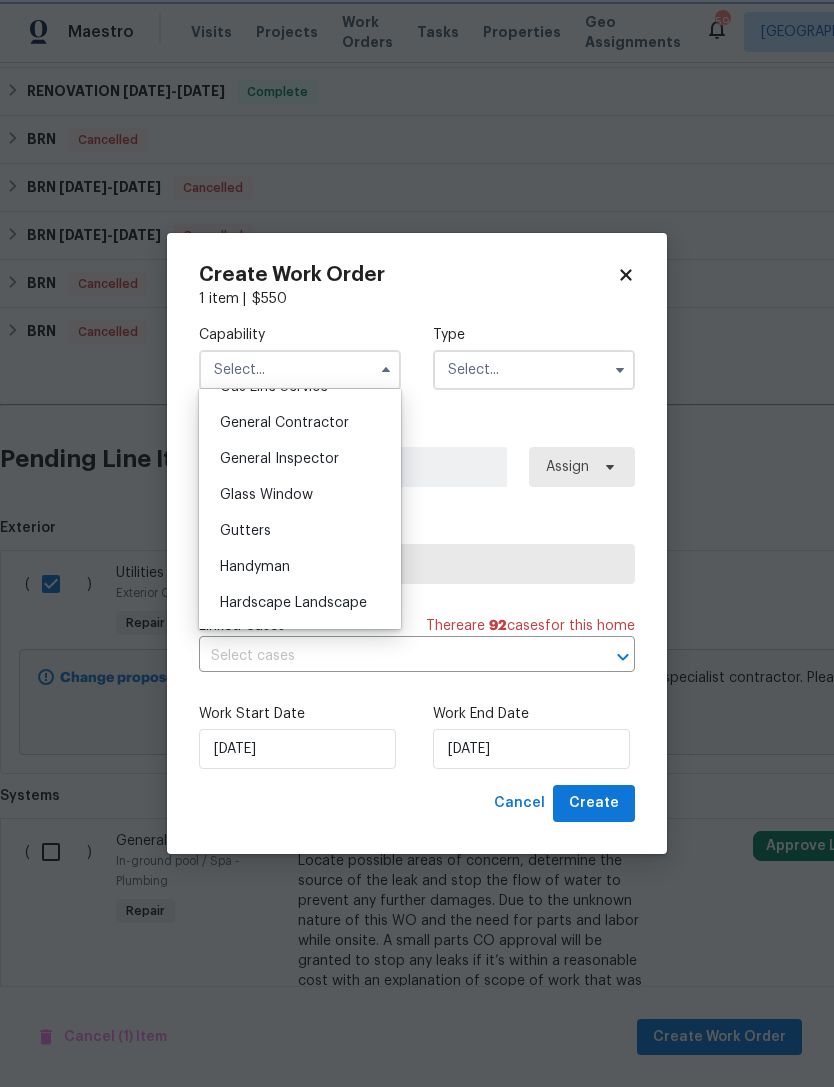 type on "General Contractor" 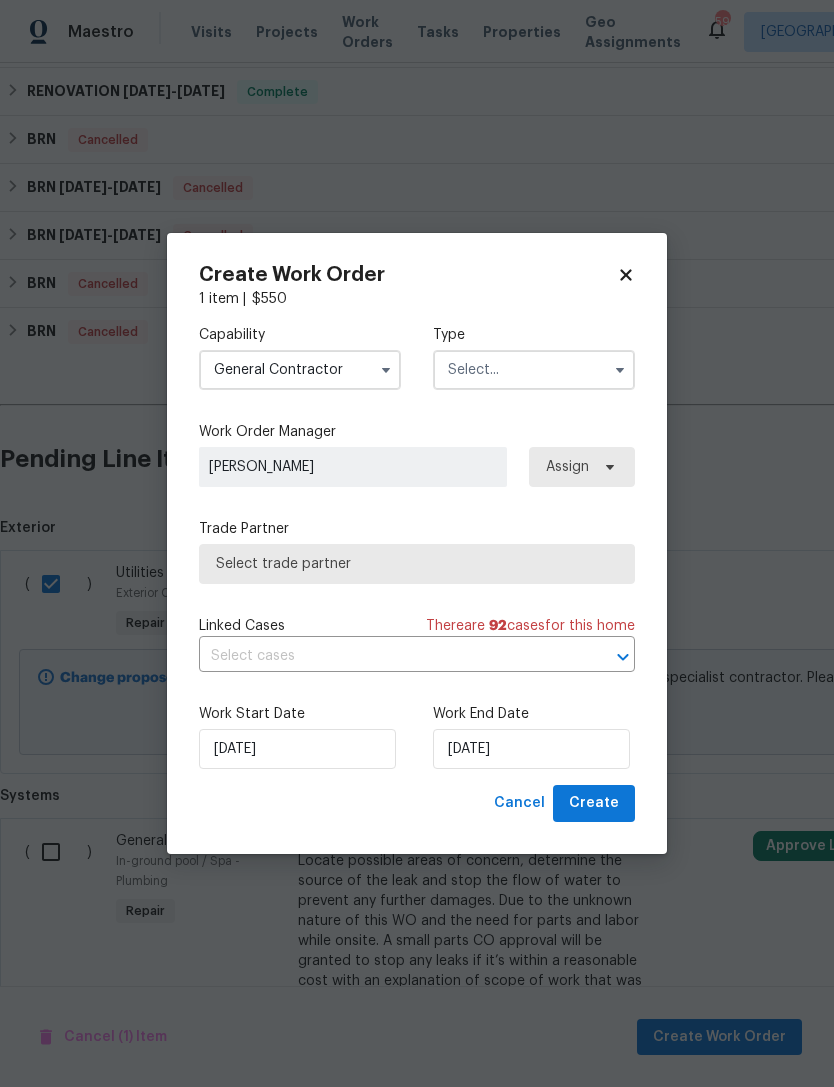 click at bounding box center [534, 370] 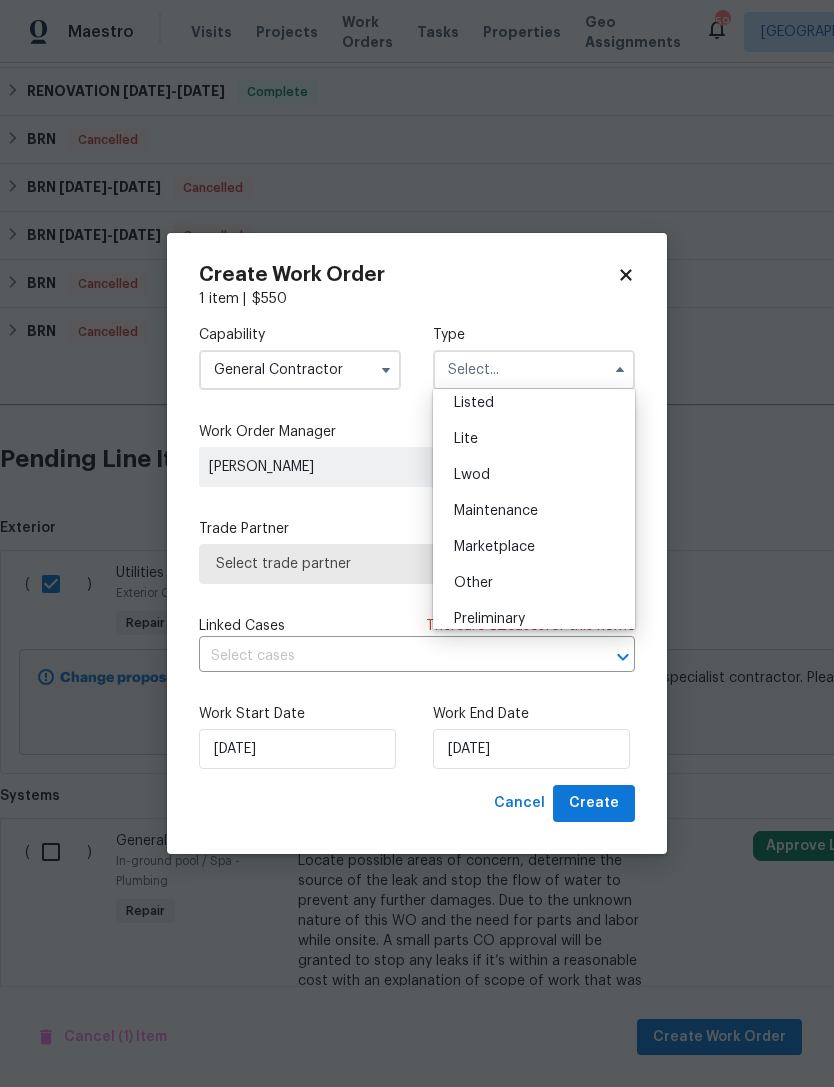 scroll, scrollTop: 227, scrollLeft: 0, axis: vertical 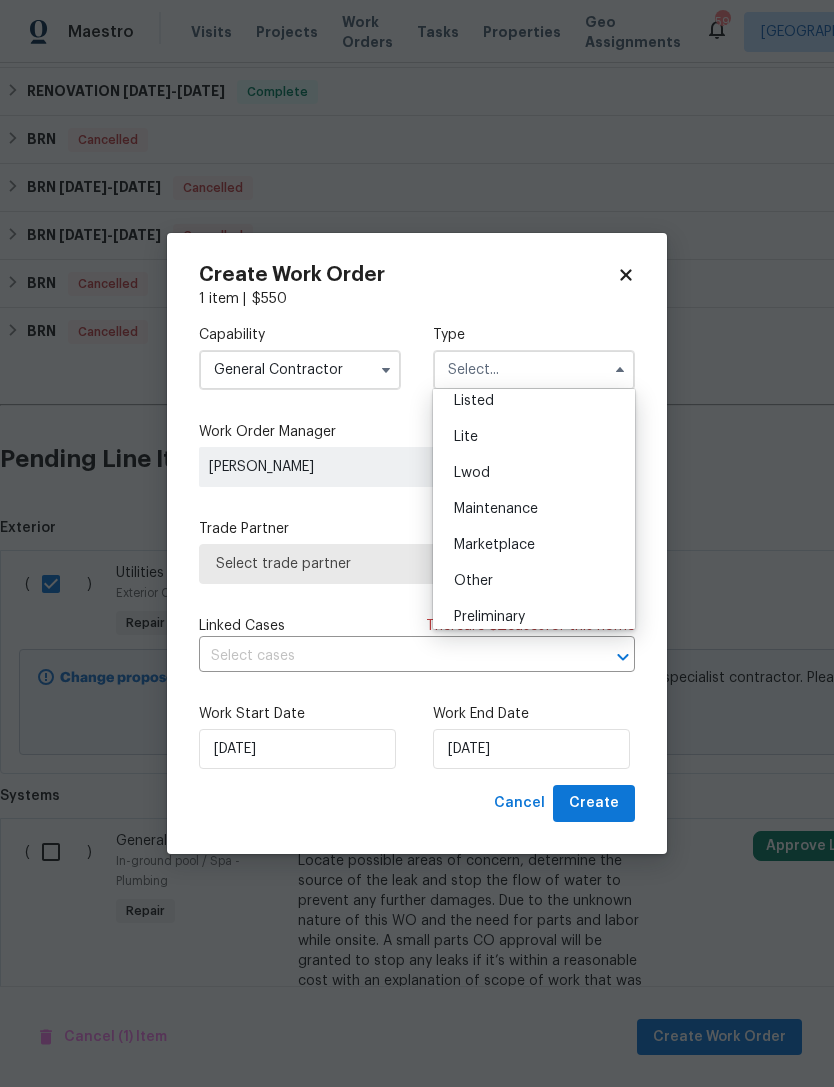 click on "Listed" at bounding box center (534, 401) 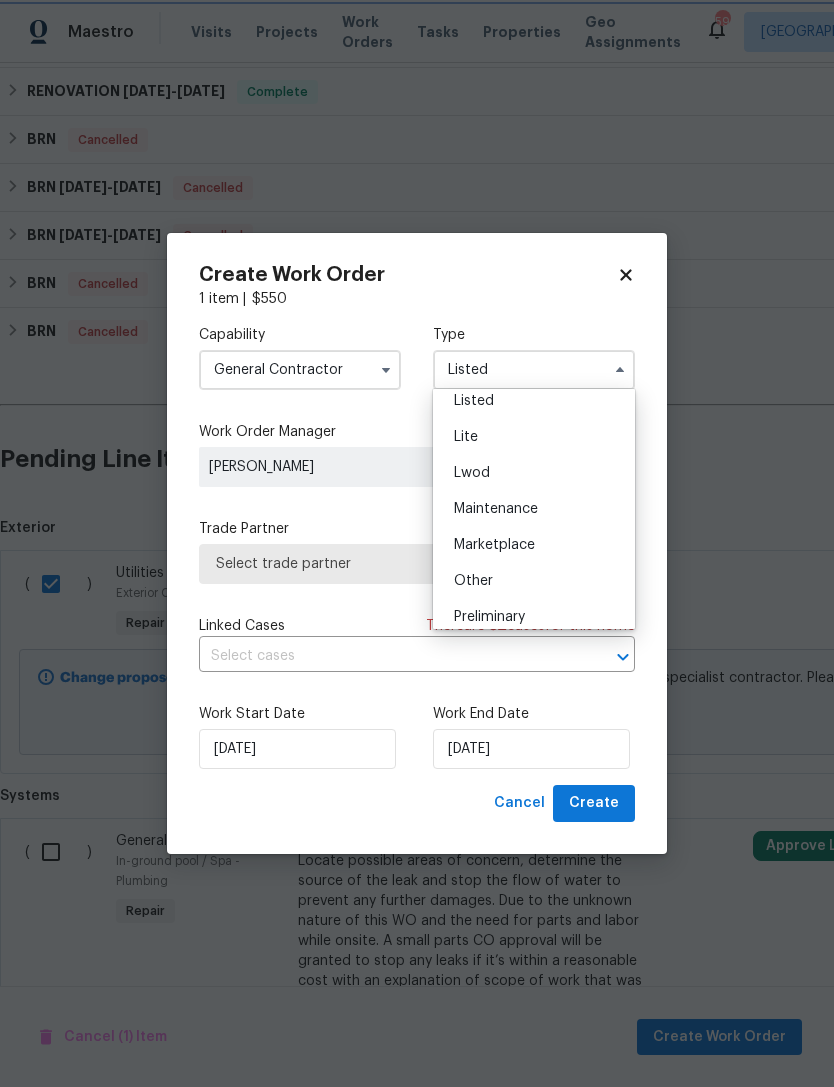 scroll, scrollTop: 0, scrollLeft: 0, axis: both 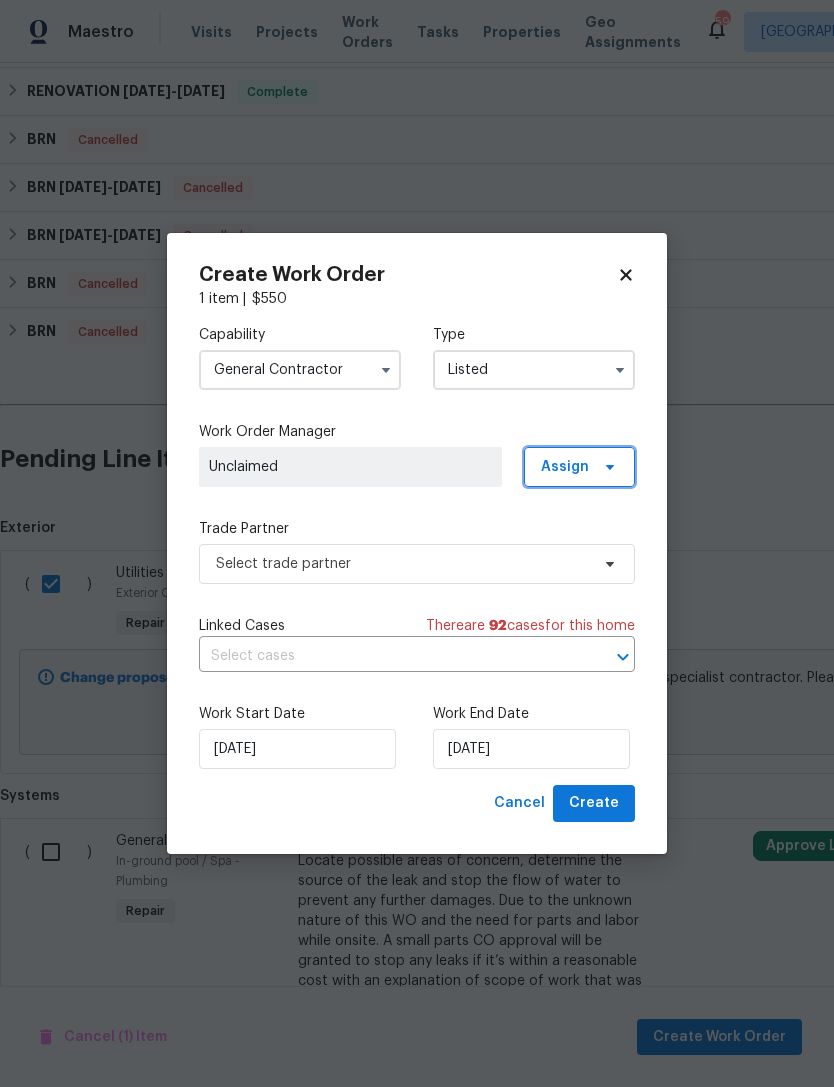 click on "Assign" at bounding box center (579, 467) 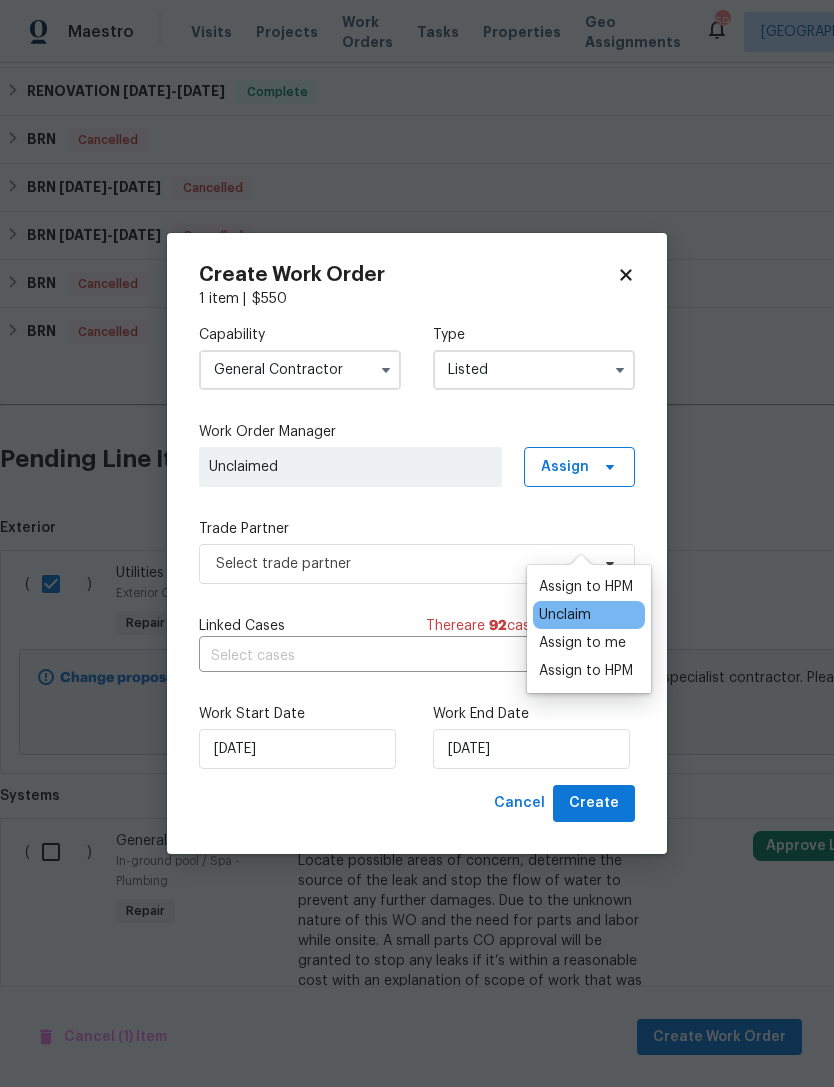 click on "Assign to HPM" at bounding box center [586, 587] 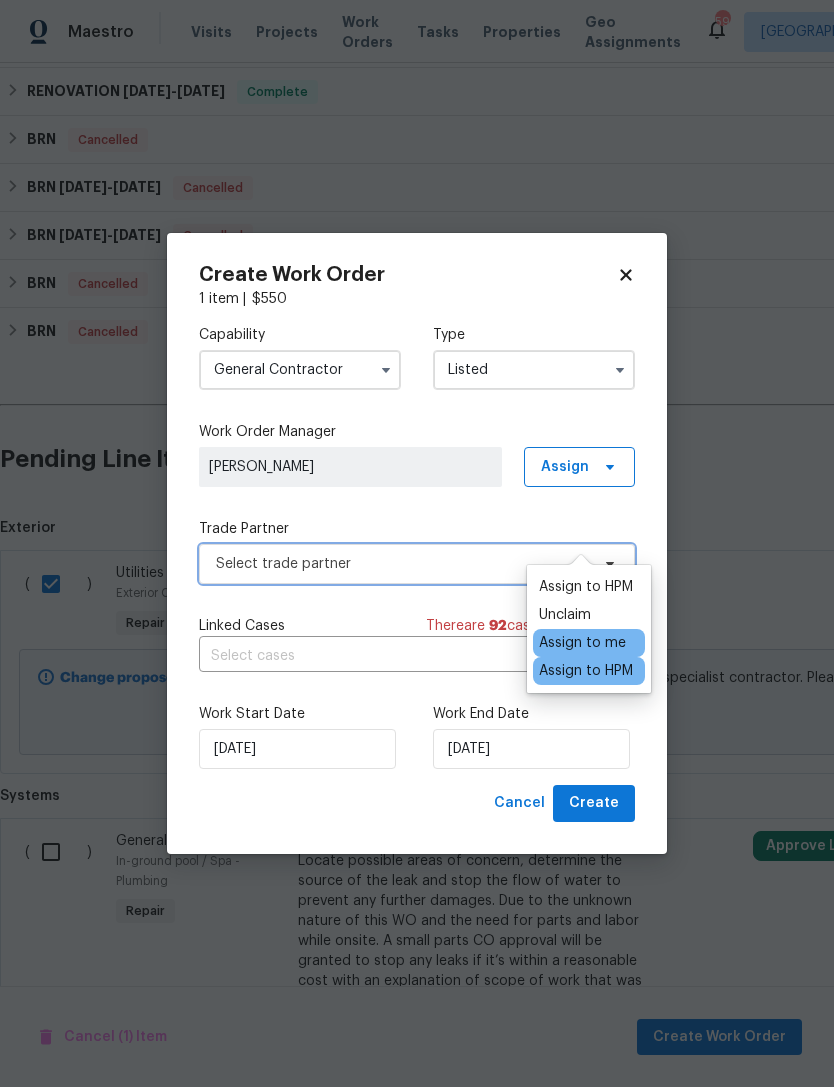 click on "Select trade partner" at bounding box center (402, 564) 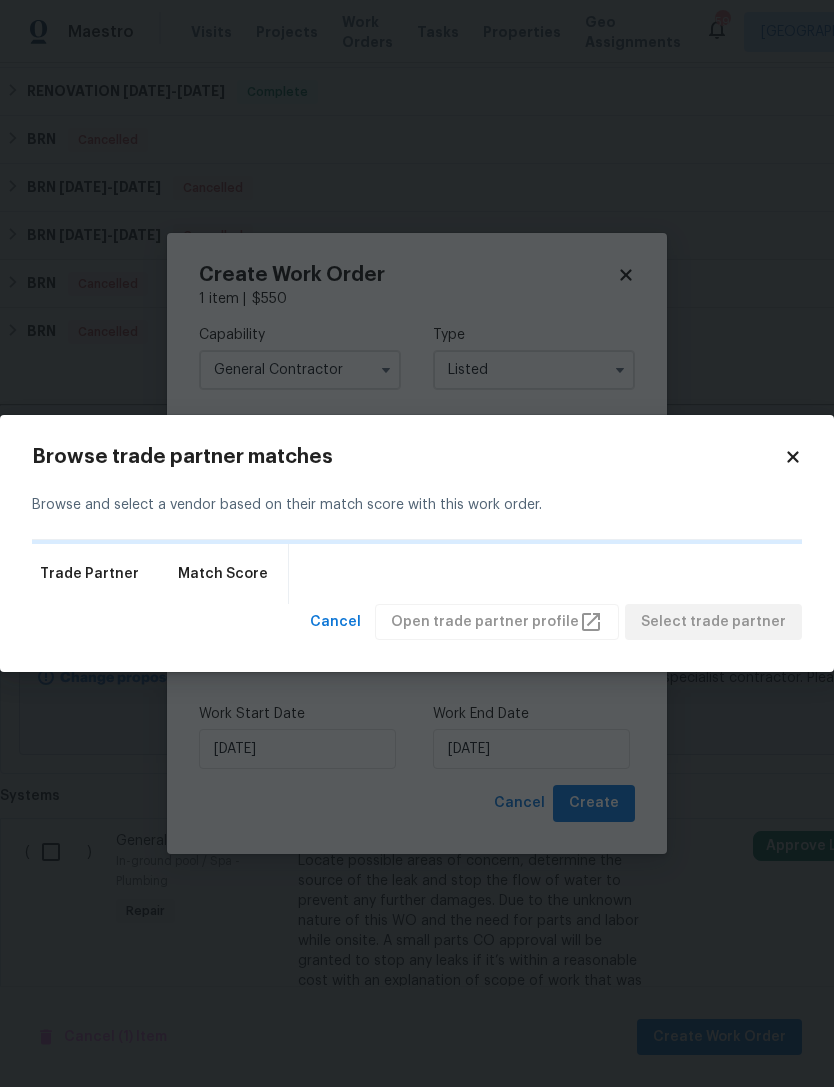 click on "Trade Partner Match Score" at bounding box center [417, 574] 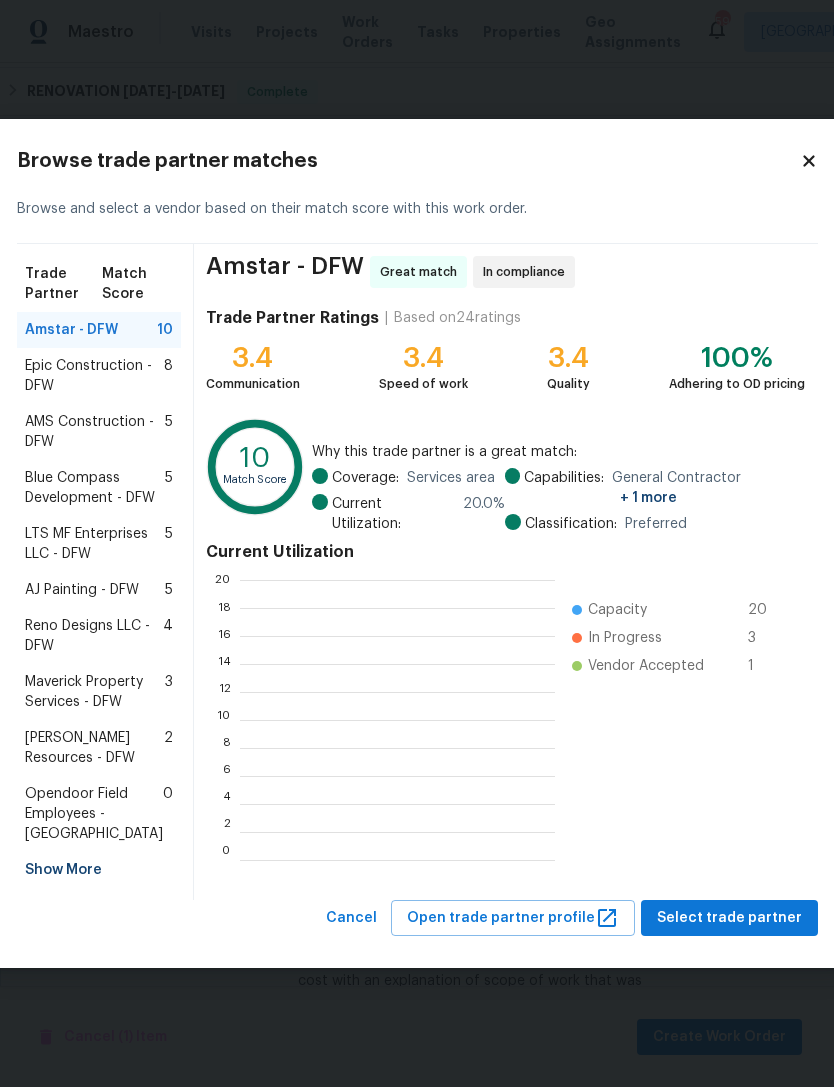 scroll, scrollTop: 2, scrollLeft: 2, axis: both 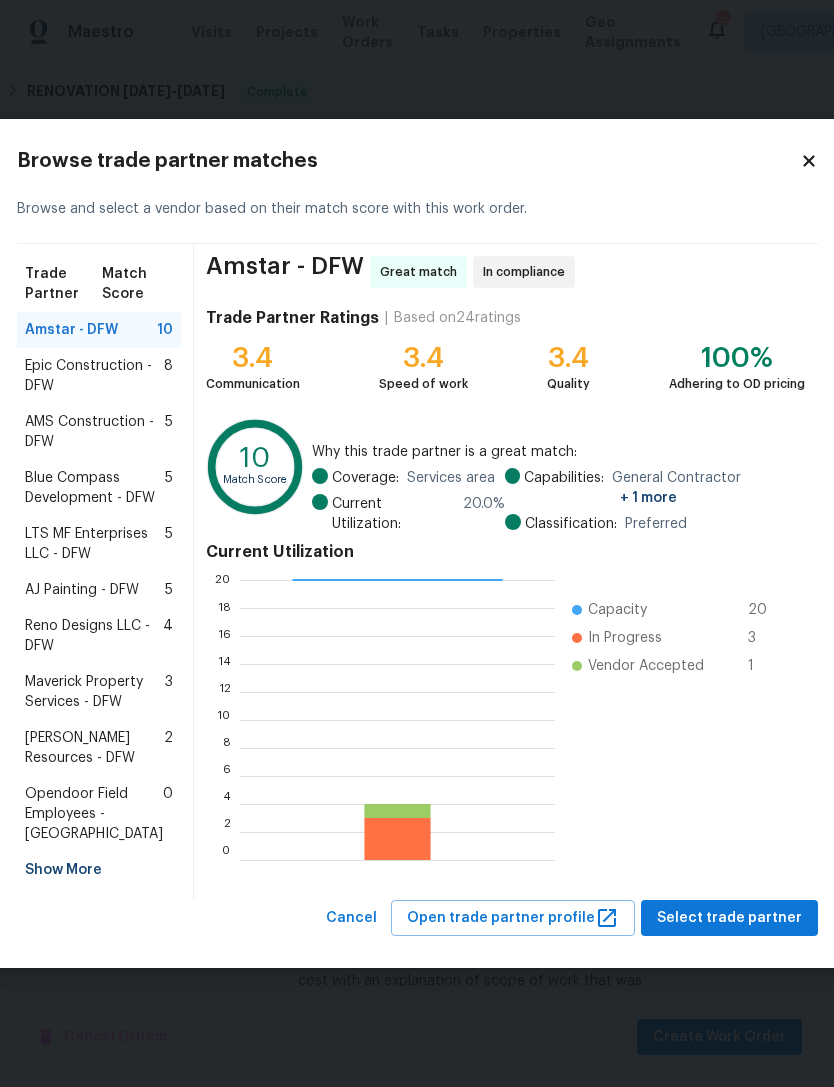 click on "LTS MF Enterprises LLC - DFW" at bounding box center (95, 544) 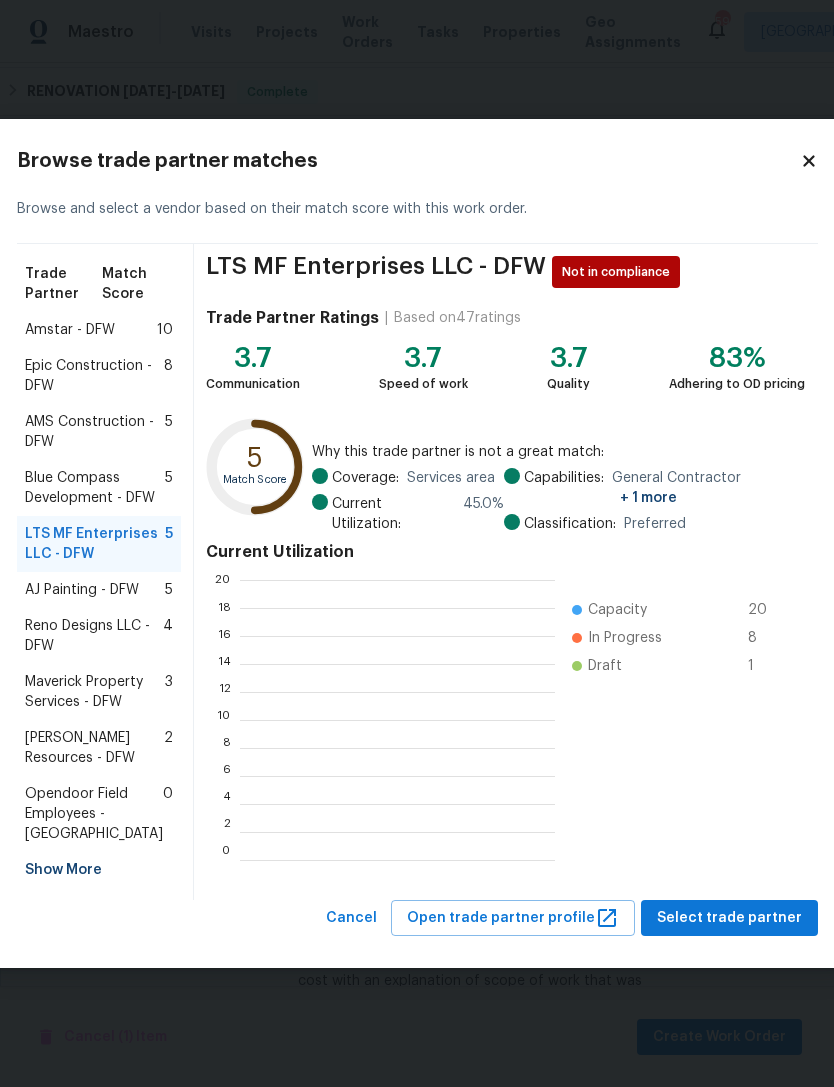 scroll, scrollTop: 2, scrollLeft: 2, axis: both 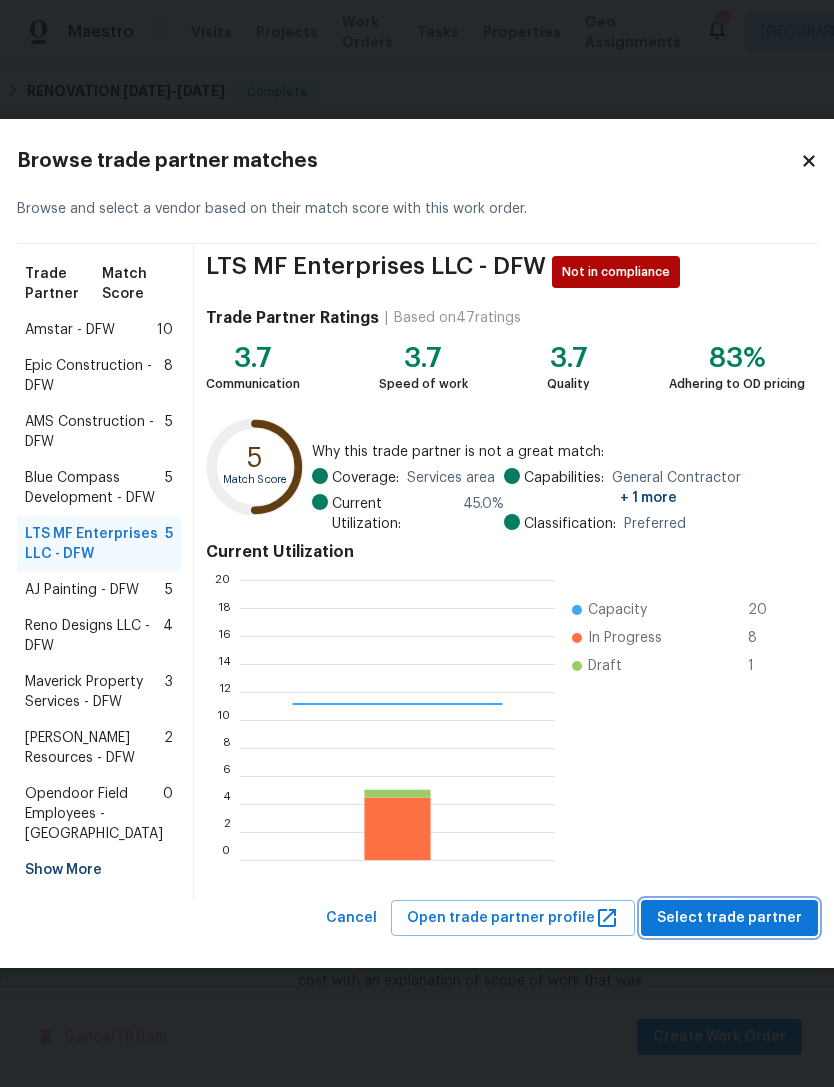 click on "Select trade partner" at bounding box center [729, 918] 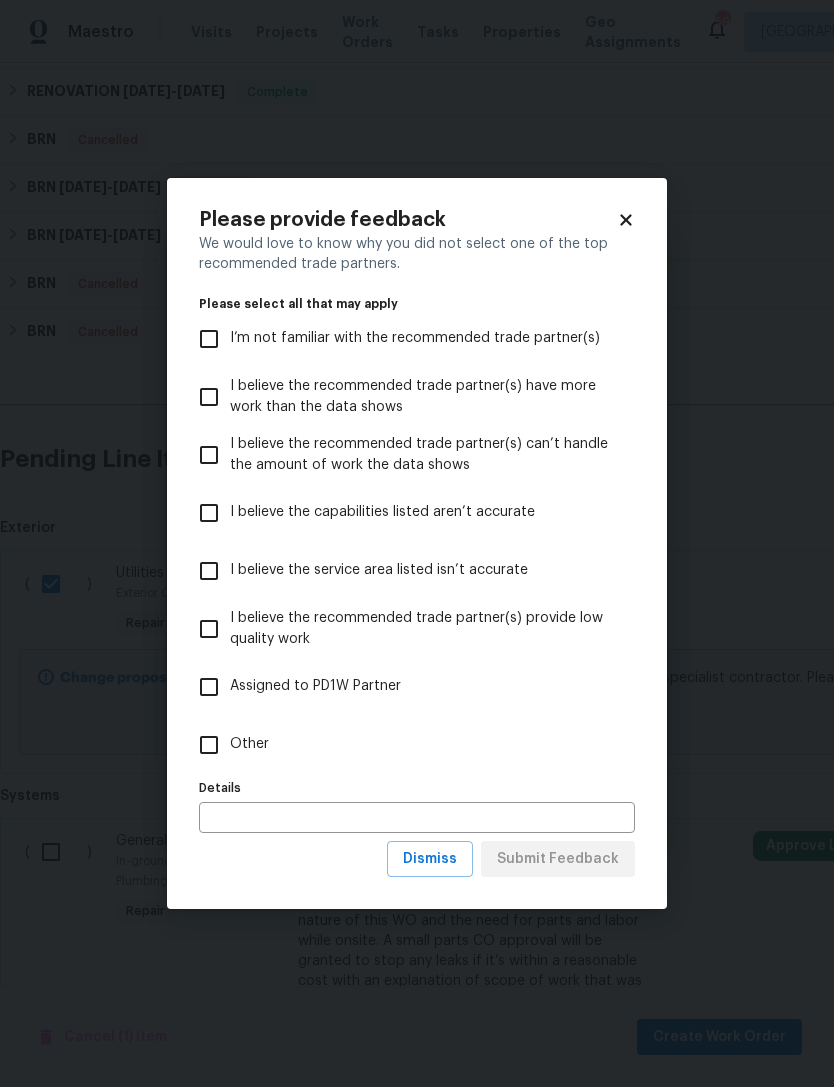 click on "Other" at bounding box center (403, 745) 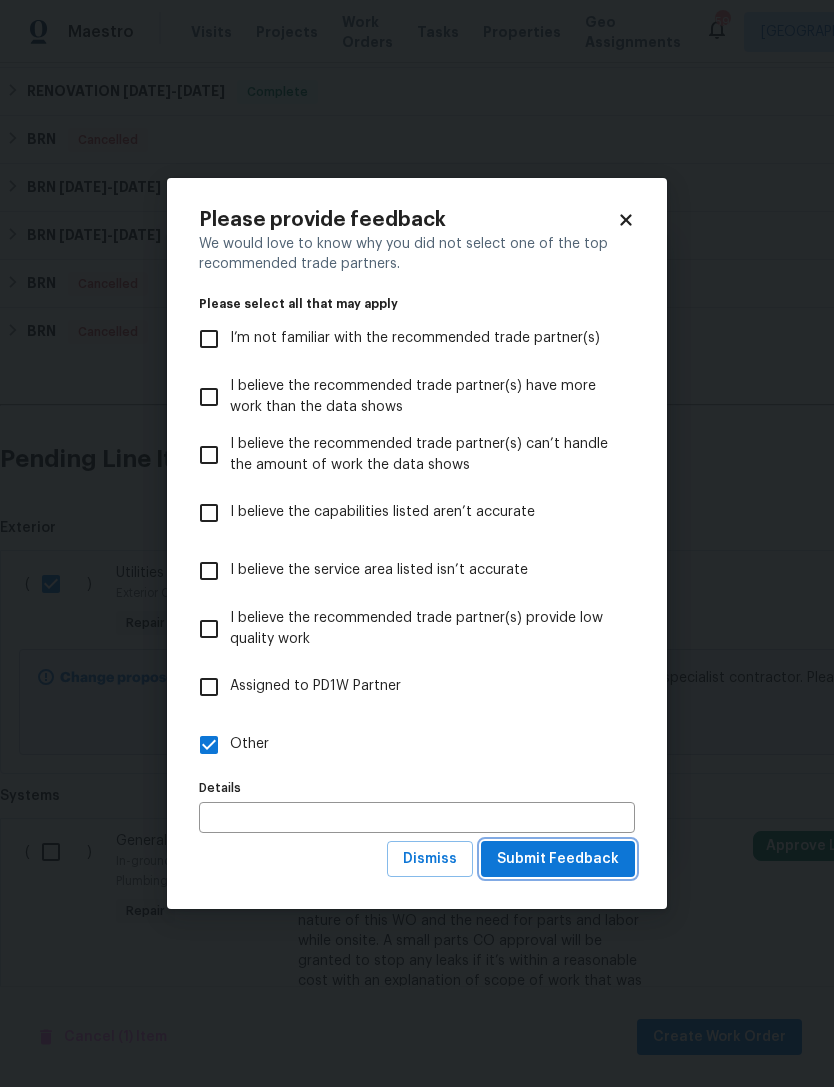 click on "Submit Feedback" at bounding box center (558, 859) 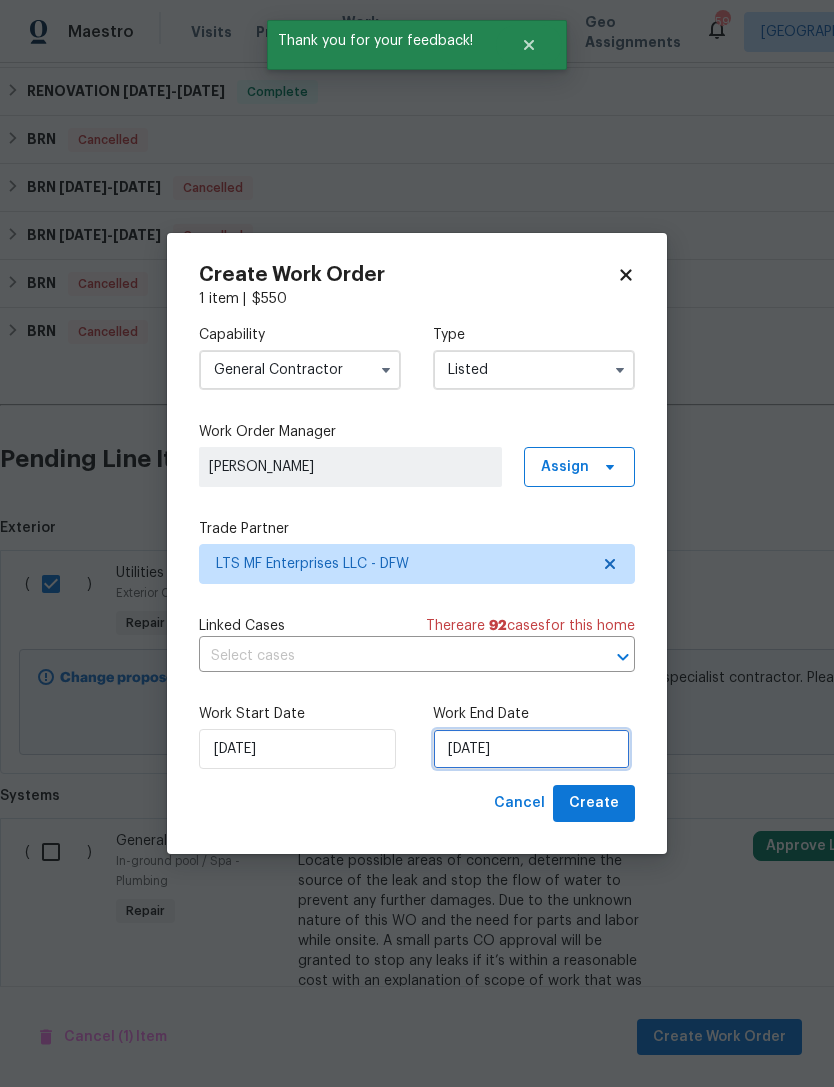 click on "7/11/2025" at bounding box center [531, 749] 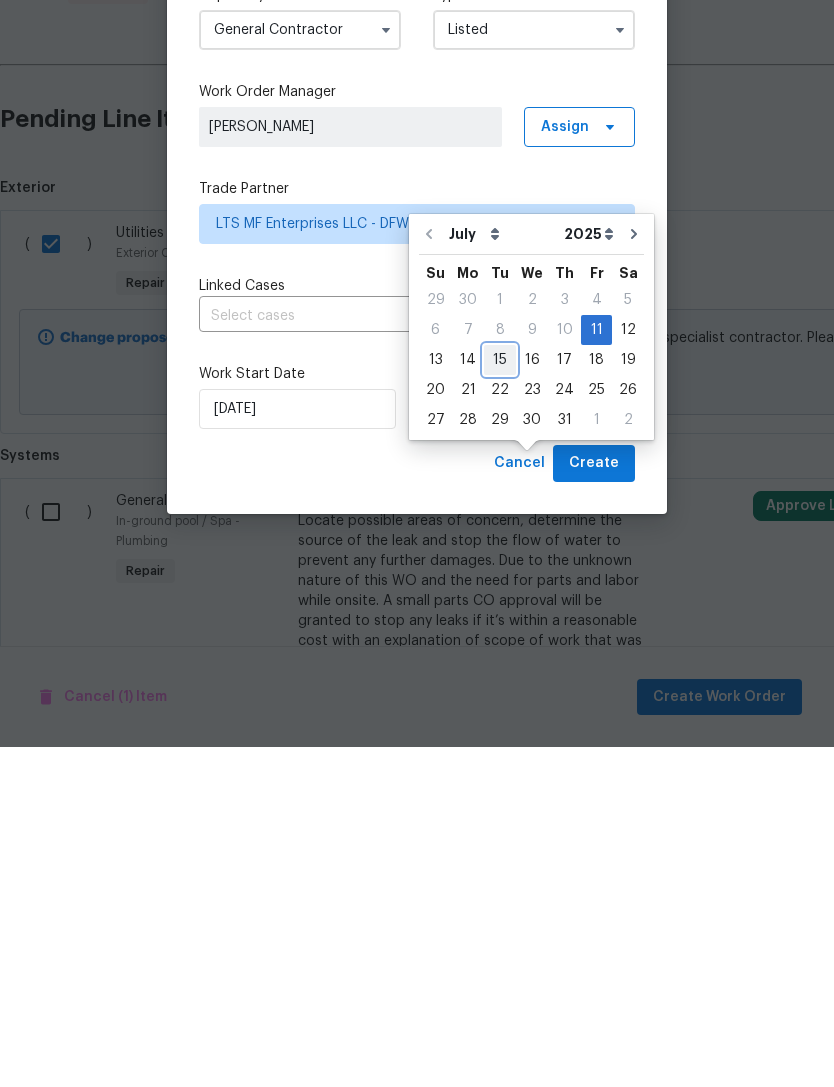 click on "15" at bounding box center [500, 700] 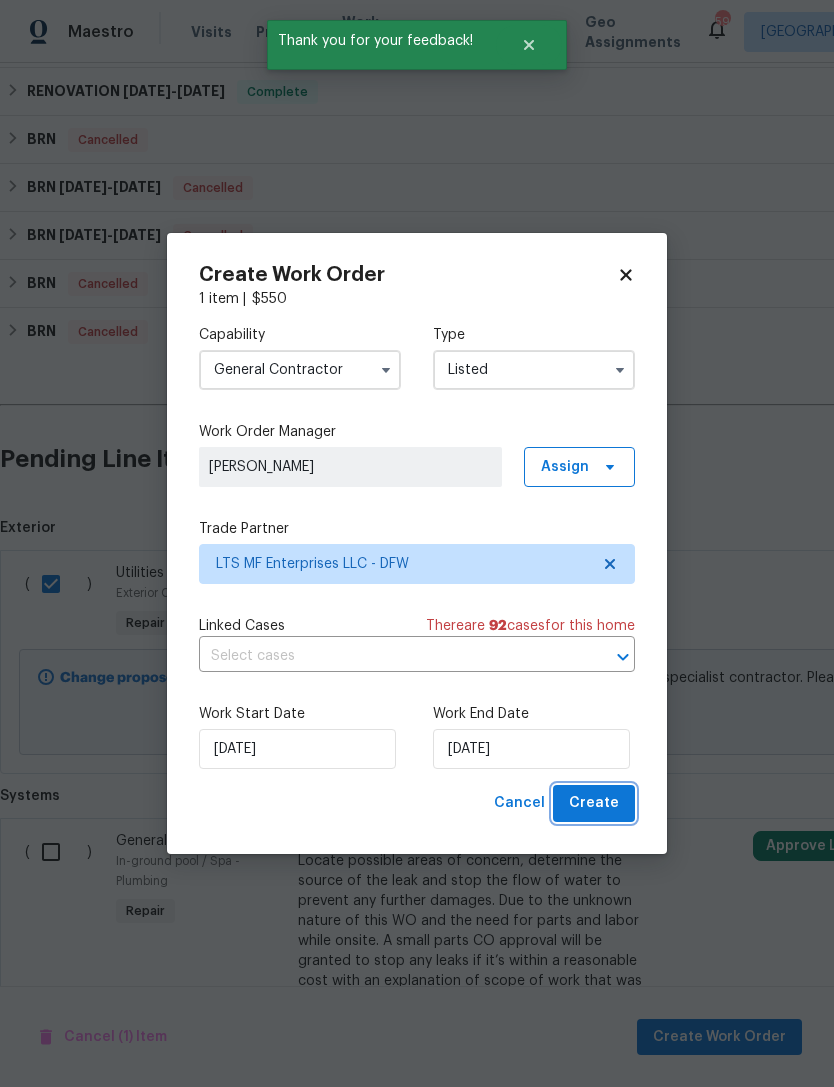 click on "Create" at bounding box center (594, 803) 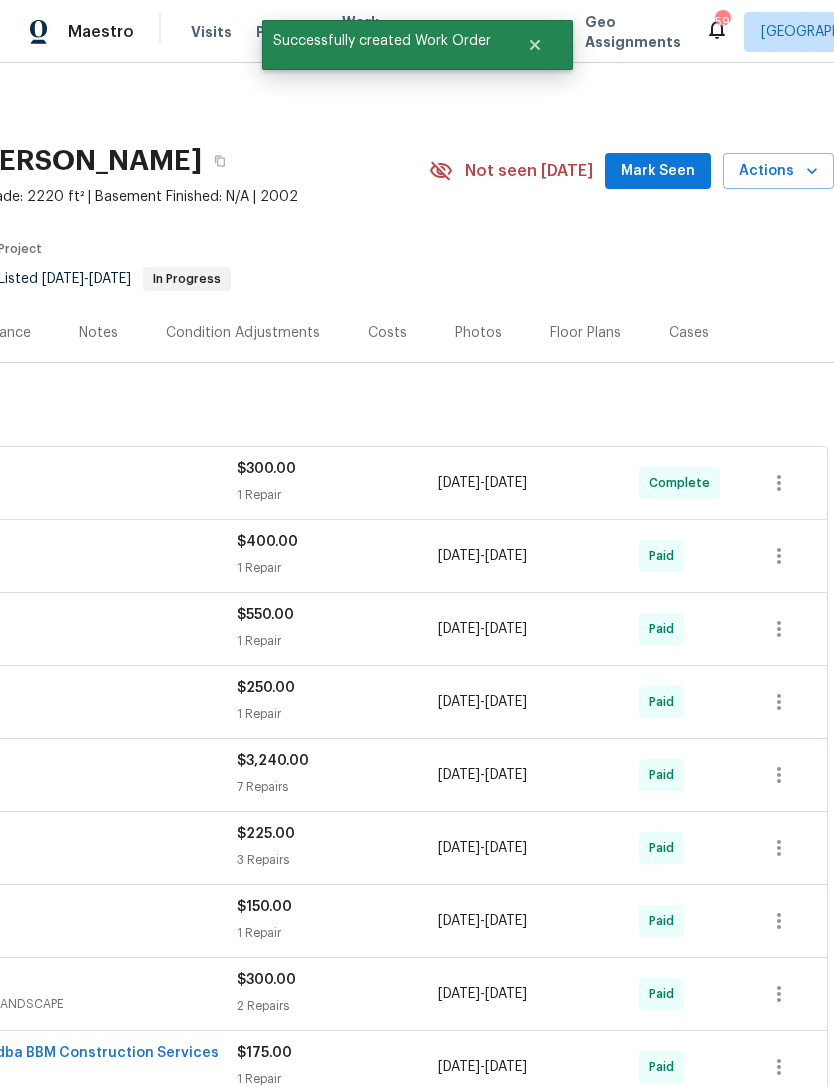 scroll, scrollTop: 0, scrollLeft: 296, axis: horizontal 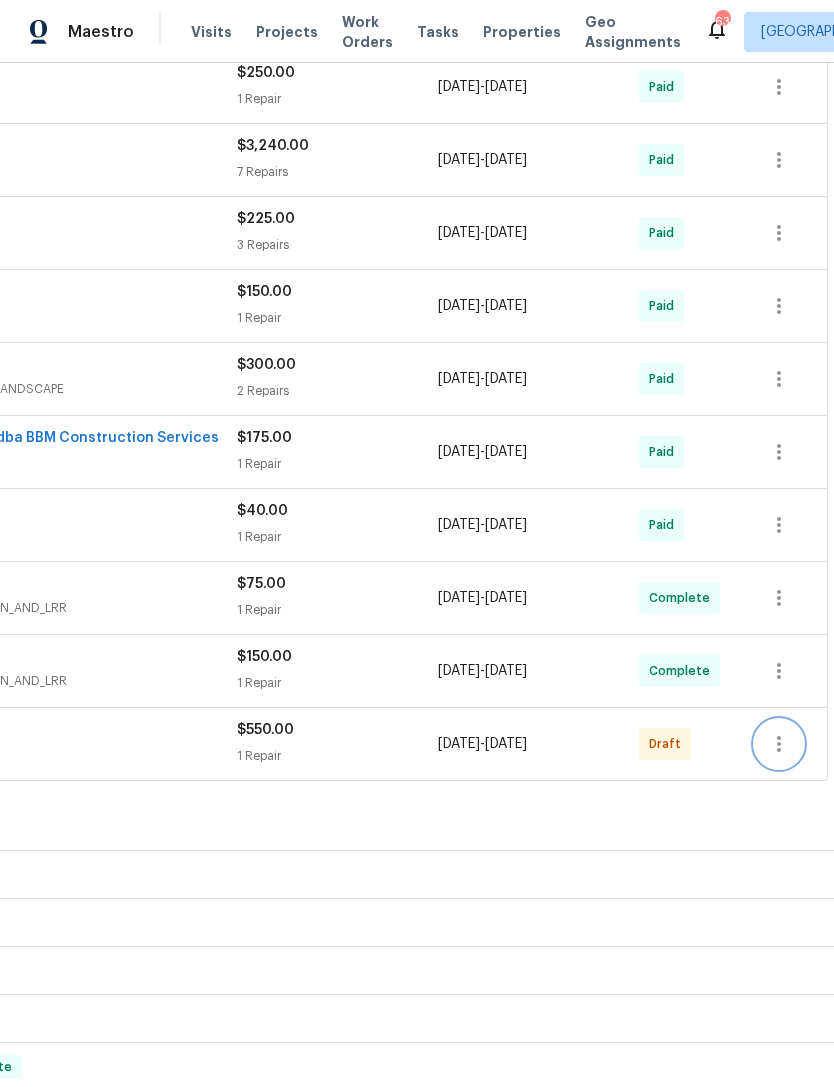 click 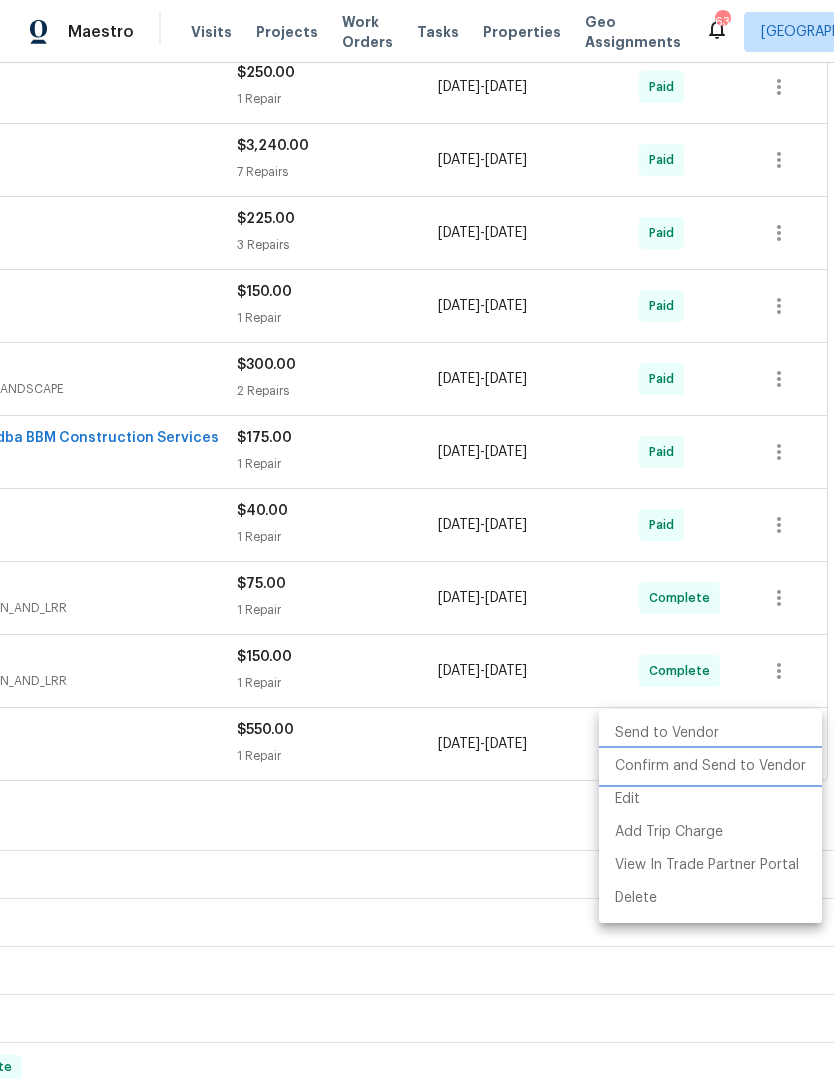 click on "Confirm and Send to Vendor" at bounding box center (710, 766) 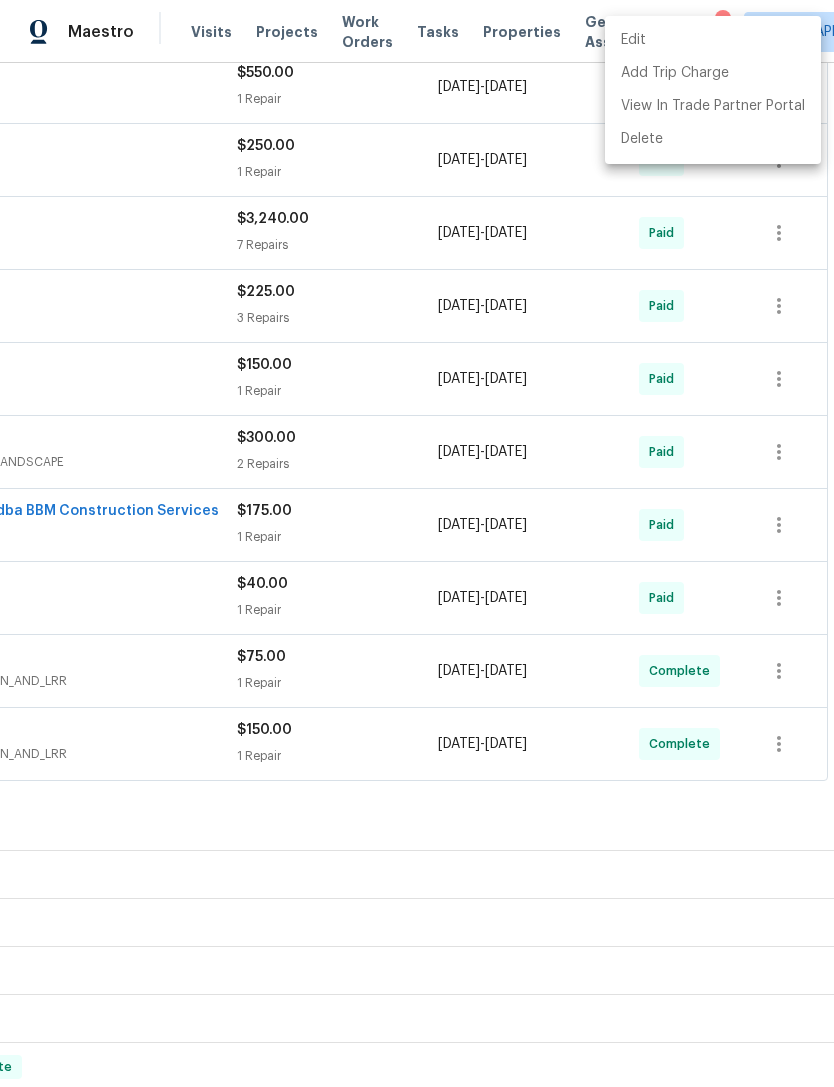 click at bounding box center [417, 543] 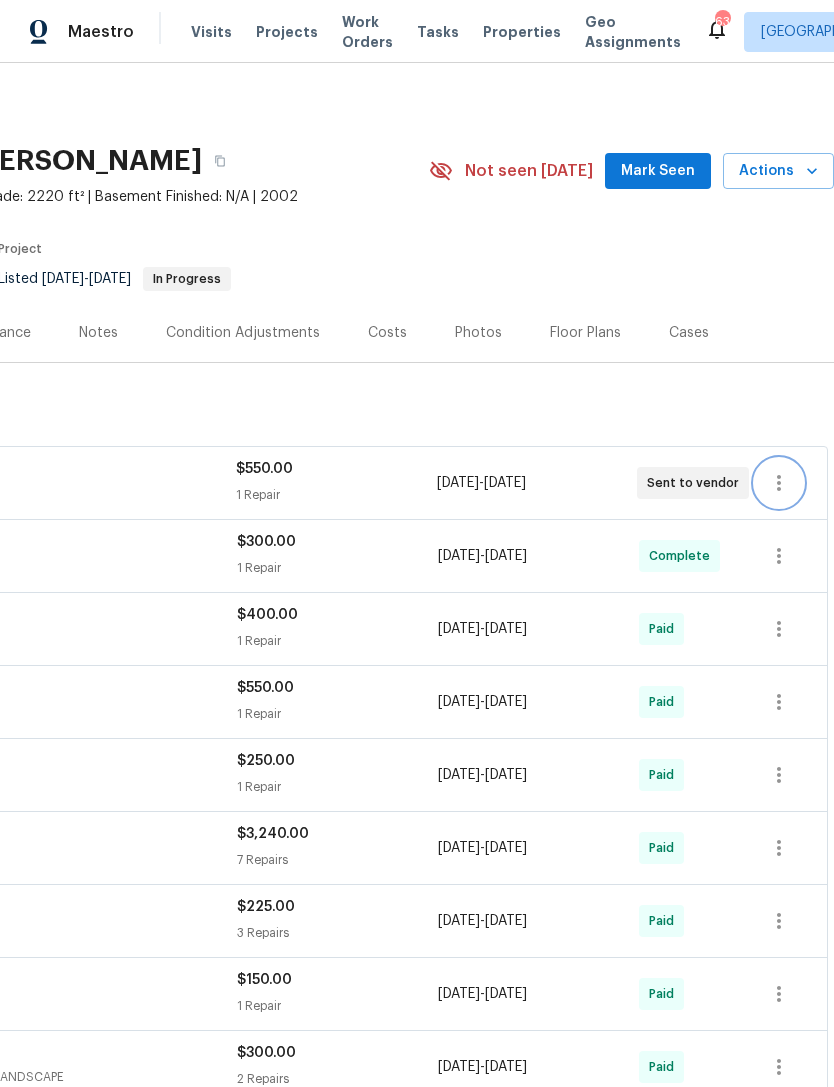 scroll, scrollTop: 0, scrollLeft: 0, axis: both 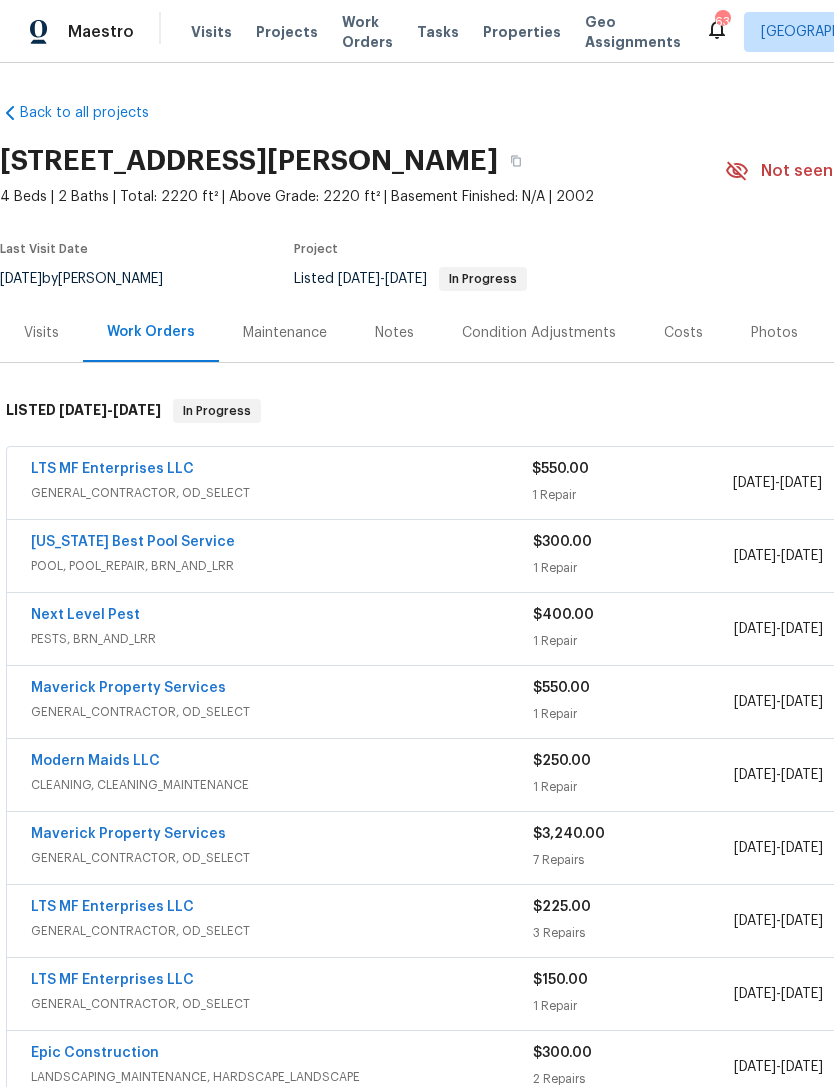 click on "LTS MF Enterprises LLC" at bounding box center [112, 469] 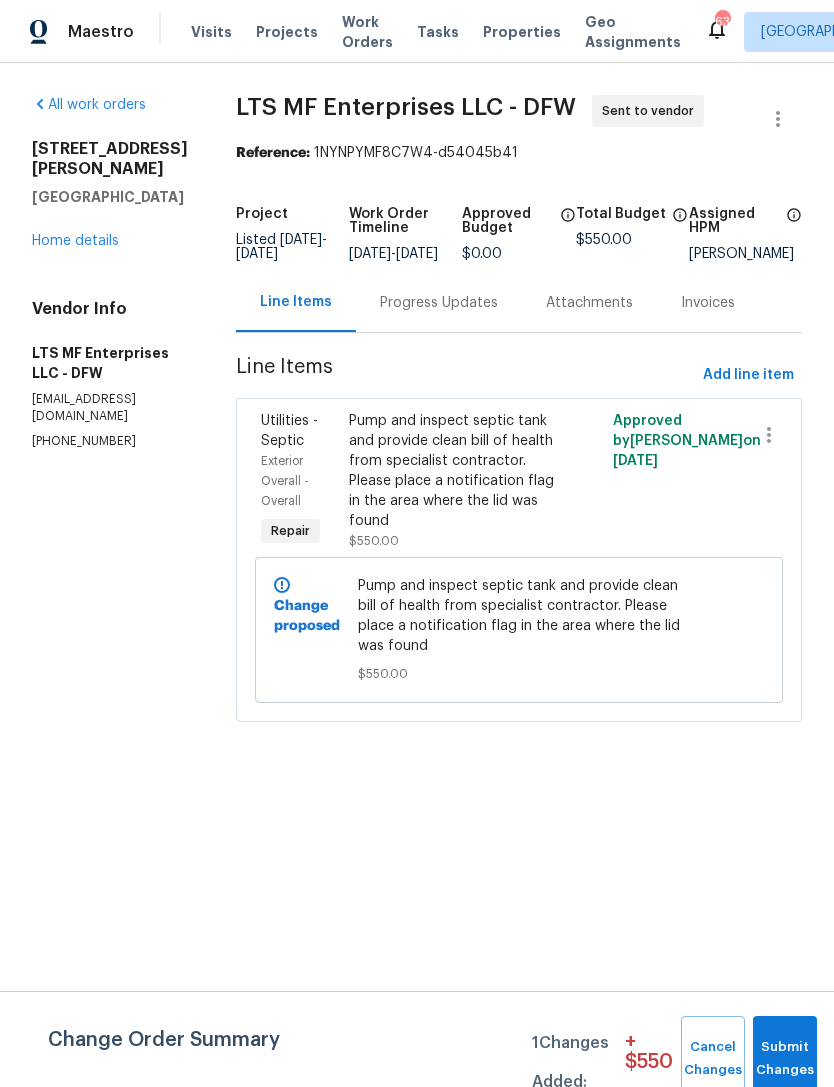 click on "Pump and inspect septic tank and provide clean bill of health from specialist contractor. Please place a notification flag in the area where the lid was found" at bounding box center [453, 471] 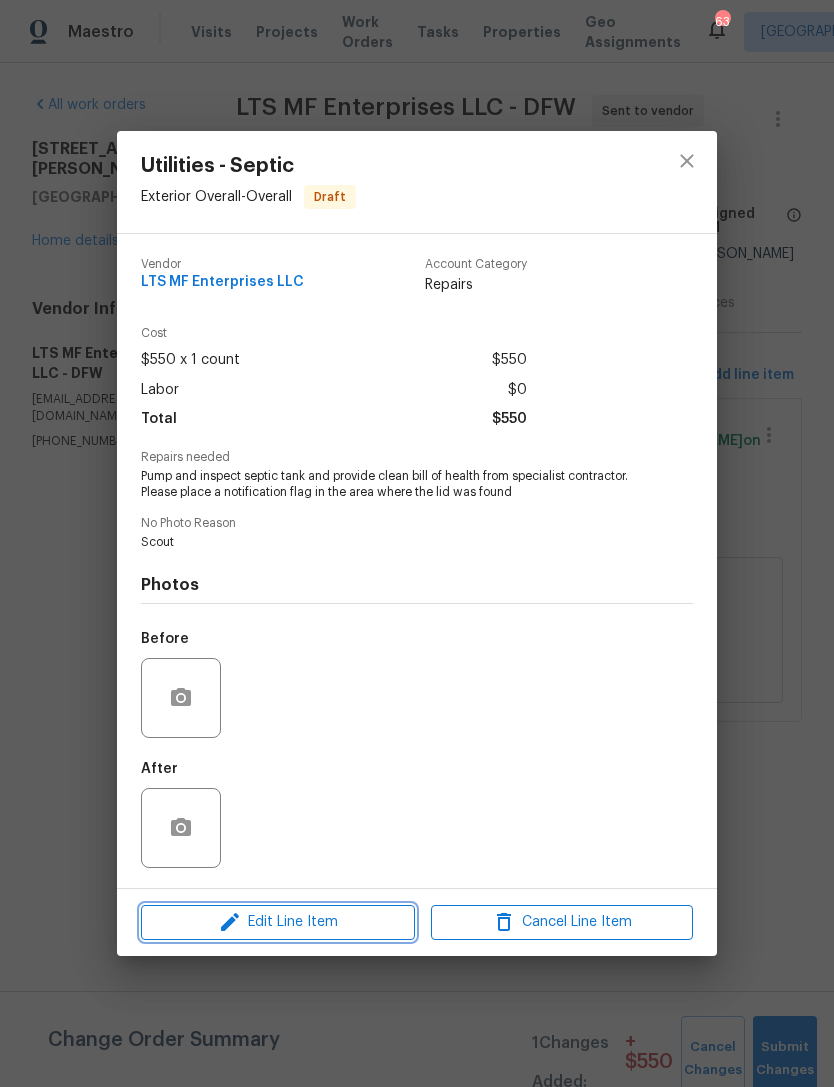 click on "Edit Line Item" at bounding box center (278, 922) 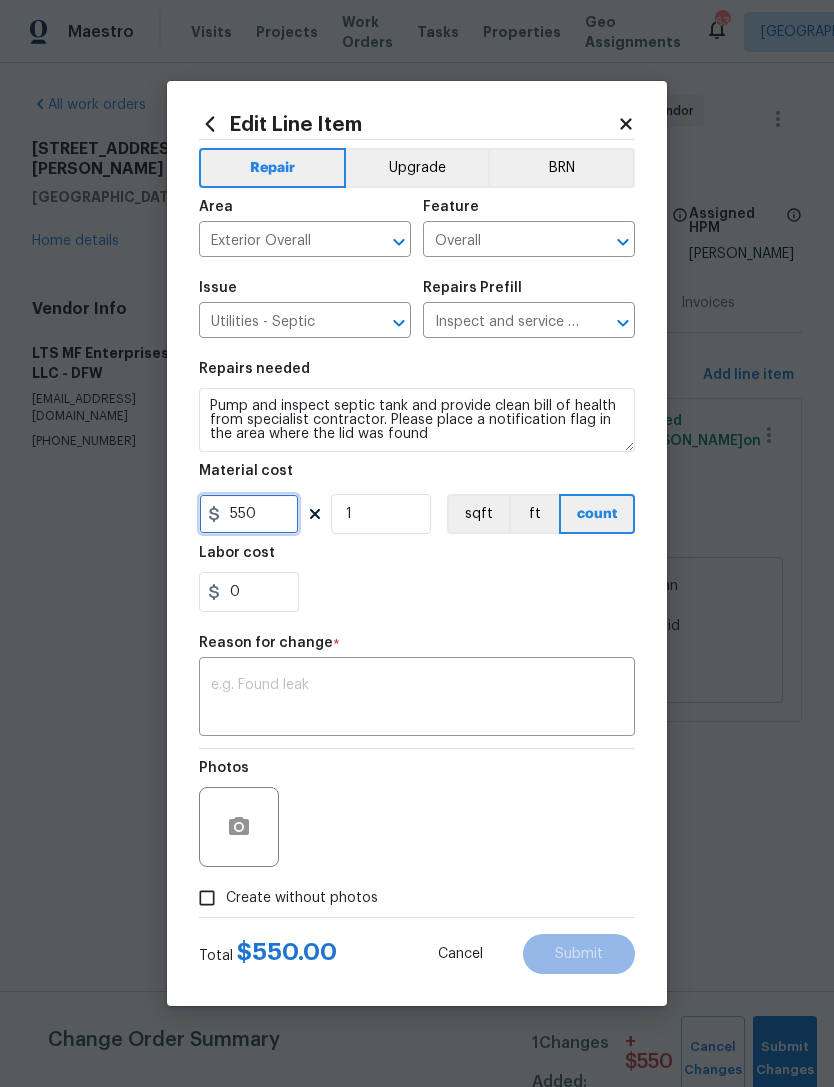 click on "550" at bounding box center (249, 514) 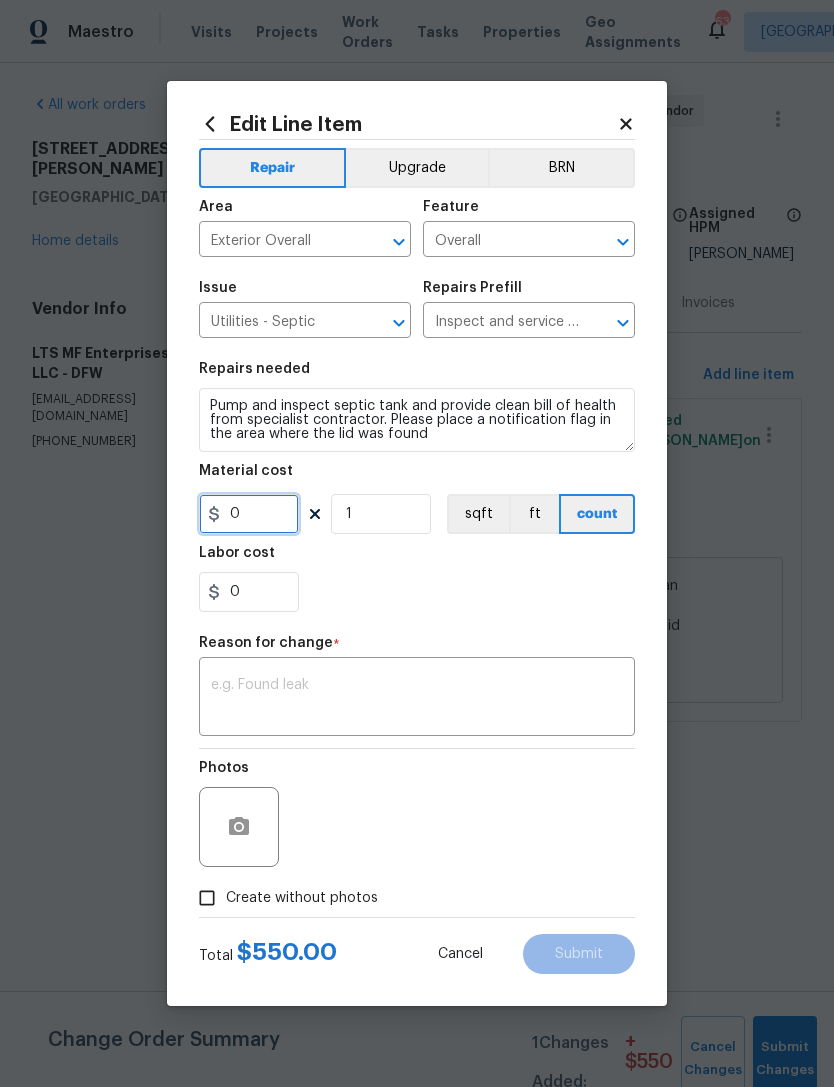 type on "1" 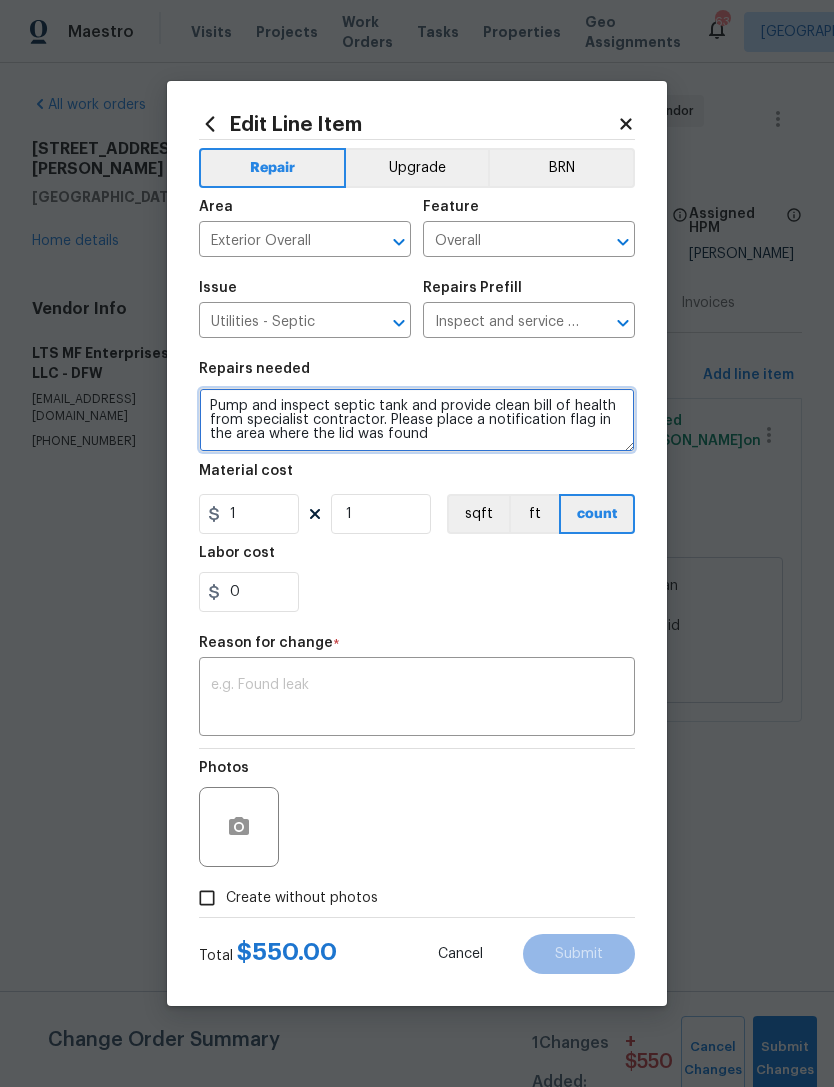 click on "Pump and inspect septic tank and provide clean bill of health from specialist contractor. Please place a notification flag in the area where the lid was found" at bounding box center [417, 420] 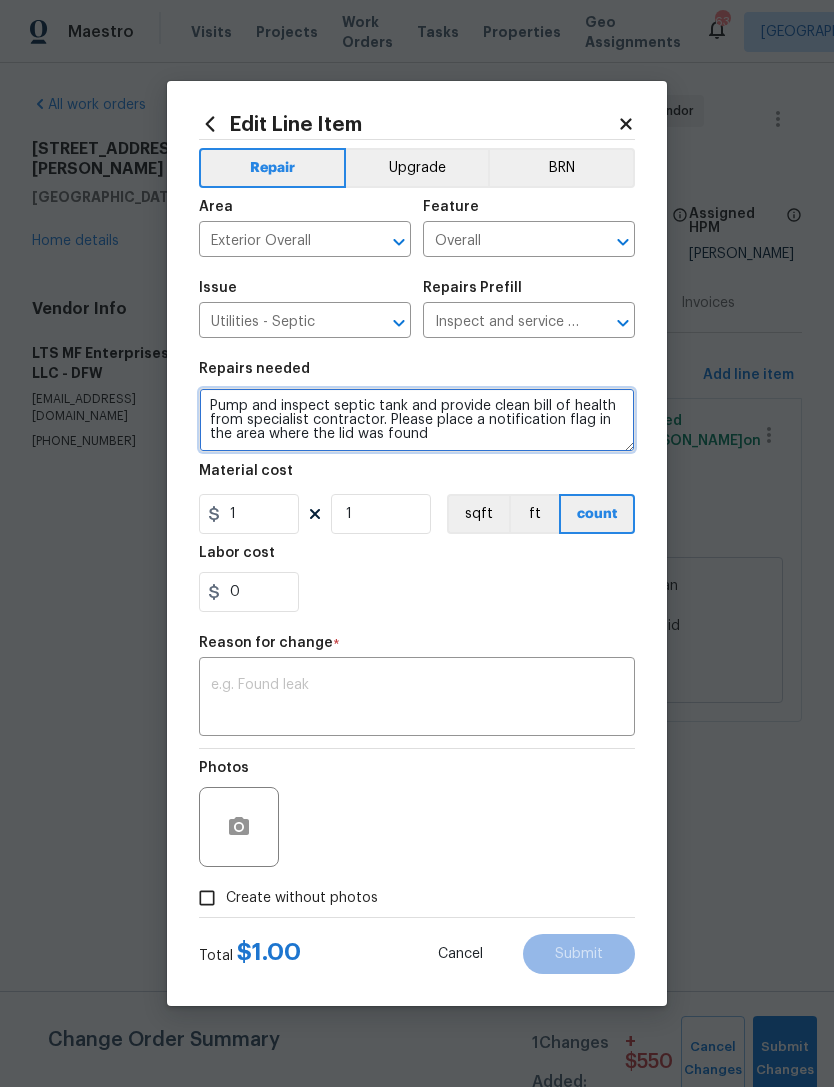 click on "Pump and inspect septic tank and provide clean bill of health from specialist contractor. Please place a notification flag in the area where the lid was found" at bounding box center (417, 420) 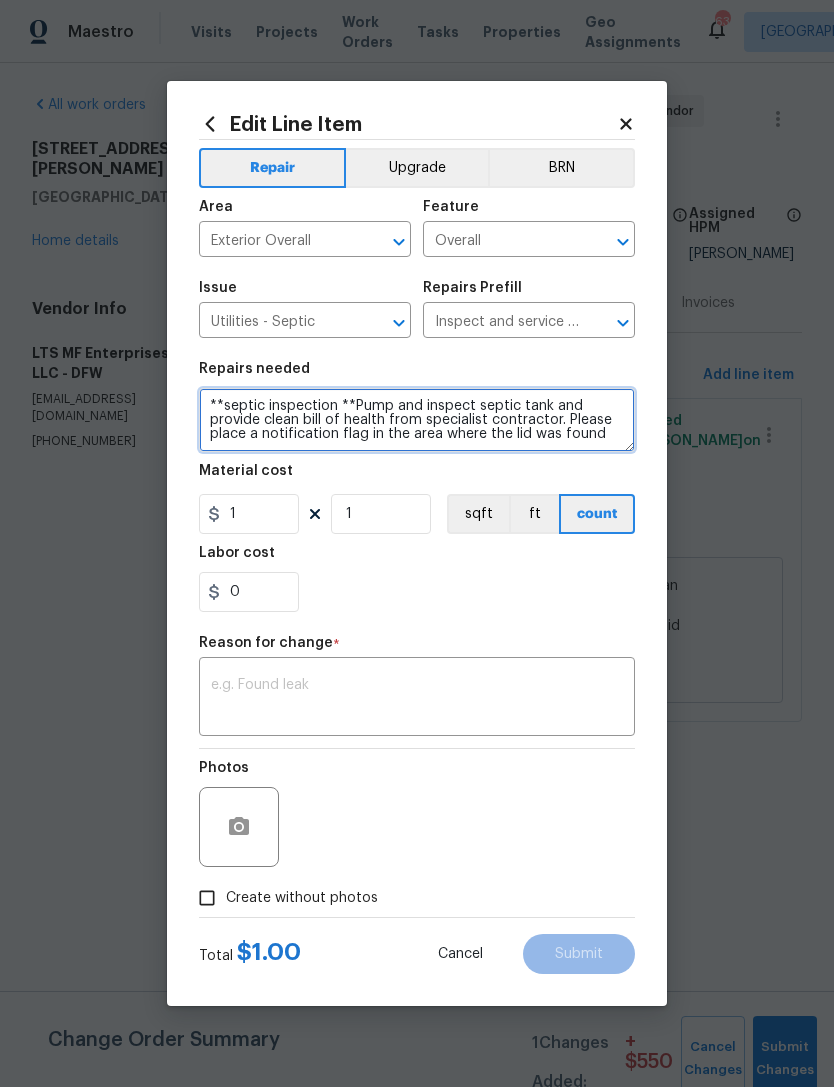 type on "**septic inspection **Pump and inspect septic tank and provide clean bill of health from specialist contractor. Please place a notification flag in the area where the lid was found" 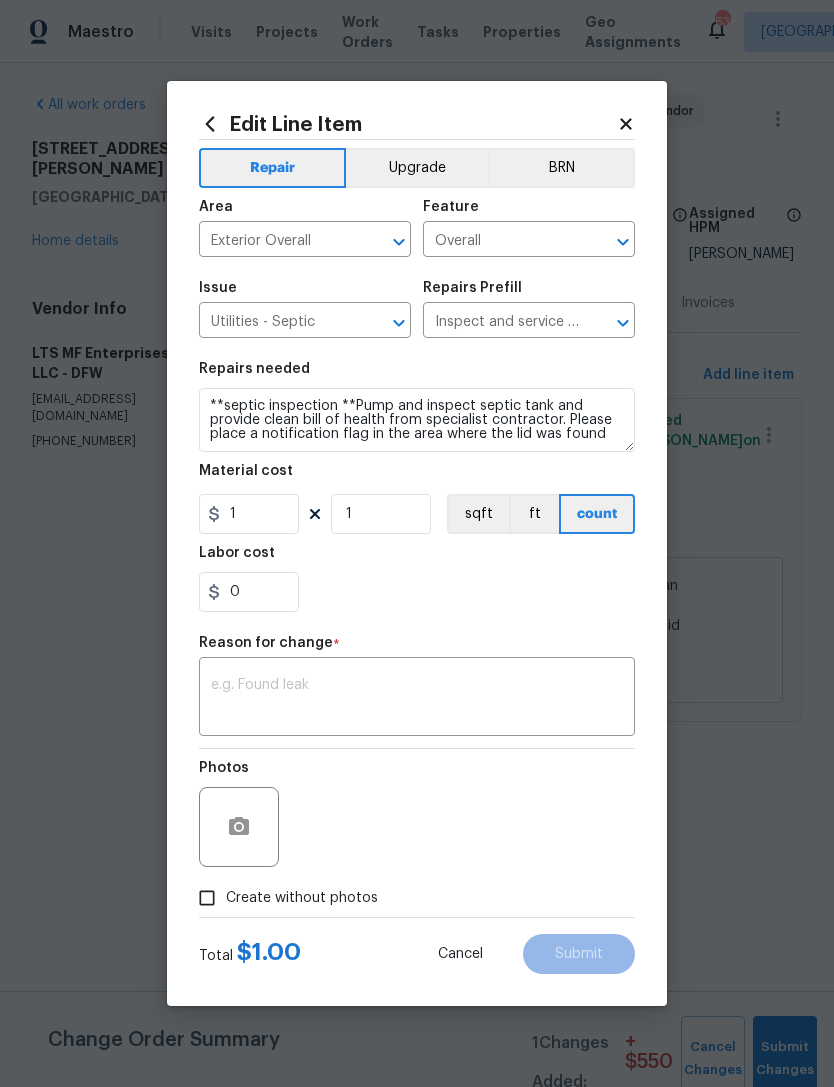 click on "0" at bounding box center (417, 592) 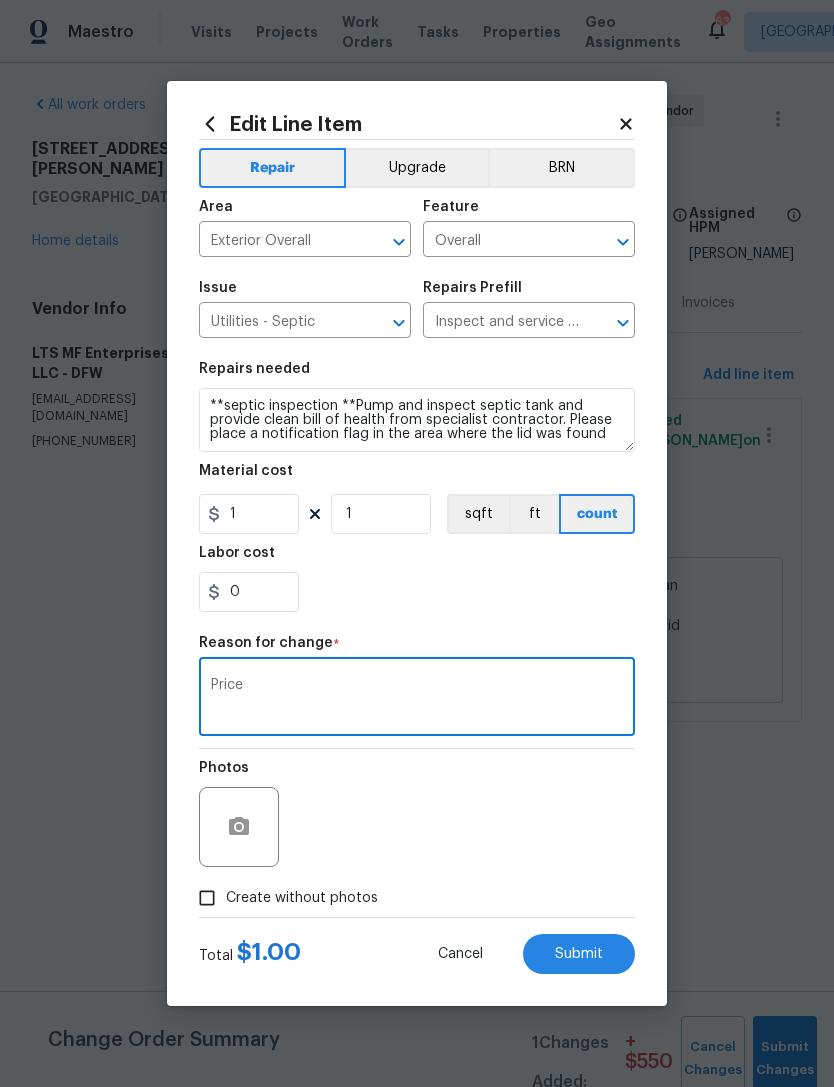 type on "Price" 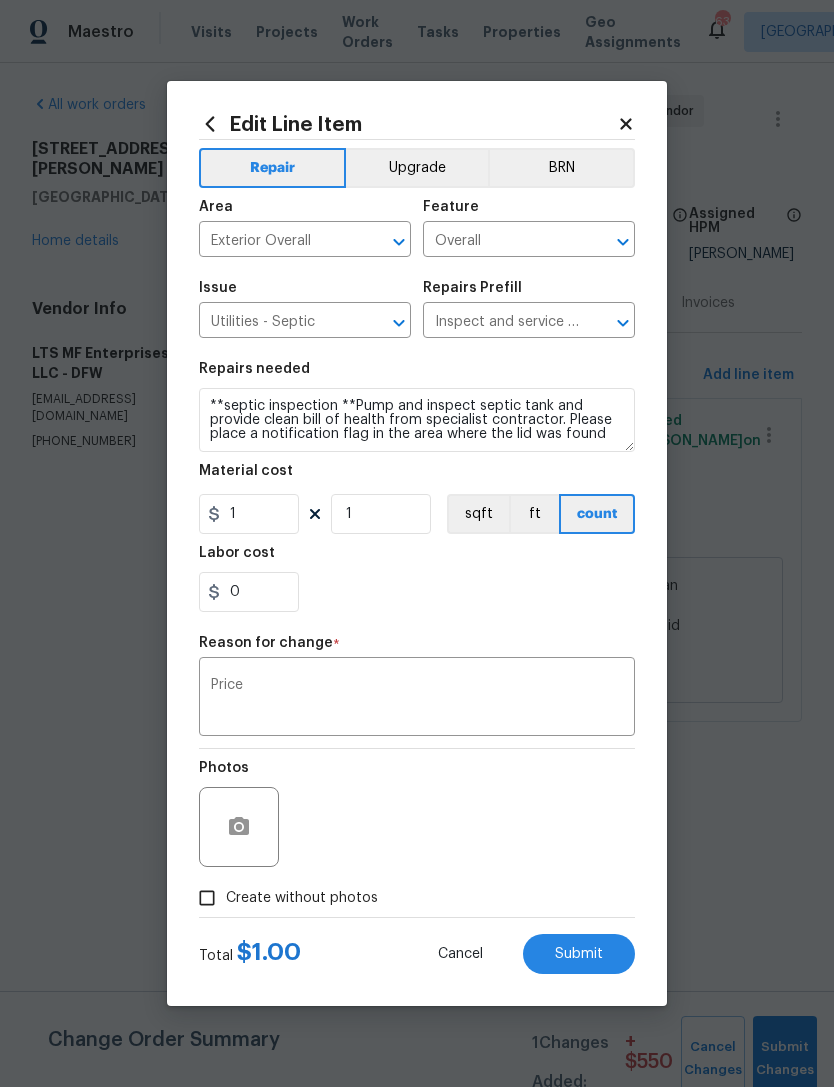 click on "Submit" at bounding box center (579, 954) 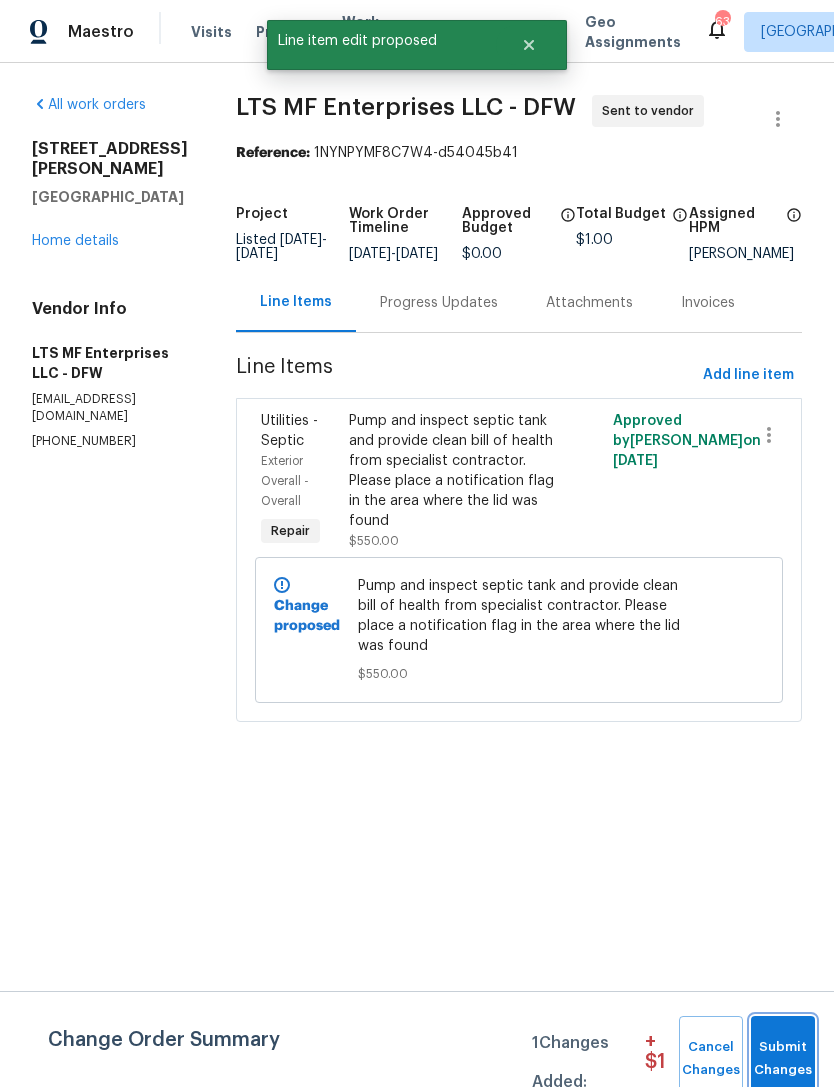 click on "Submit Changes" at bounding box center [783, 1059] 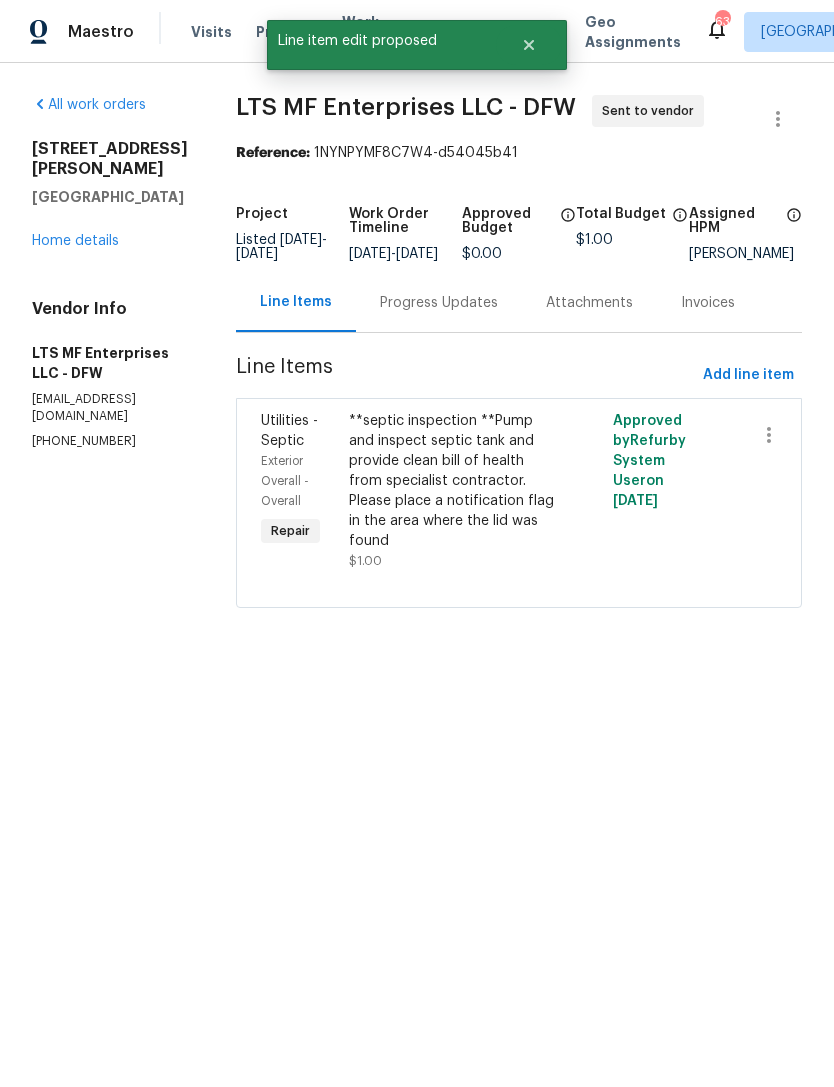 click on "Progress Updates" at bounding box center [439, 303] 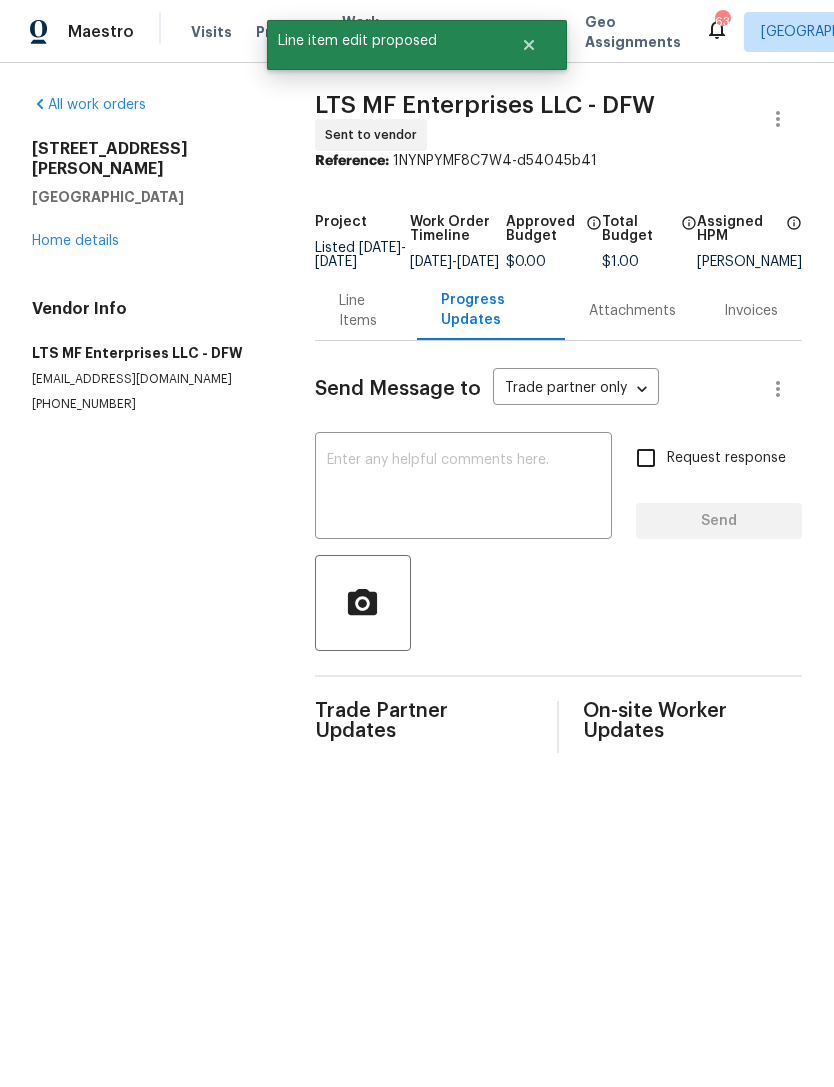 click at bounding box center (463, 488) 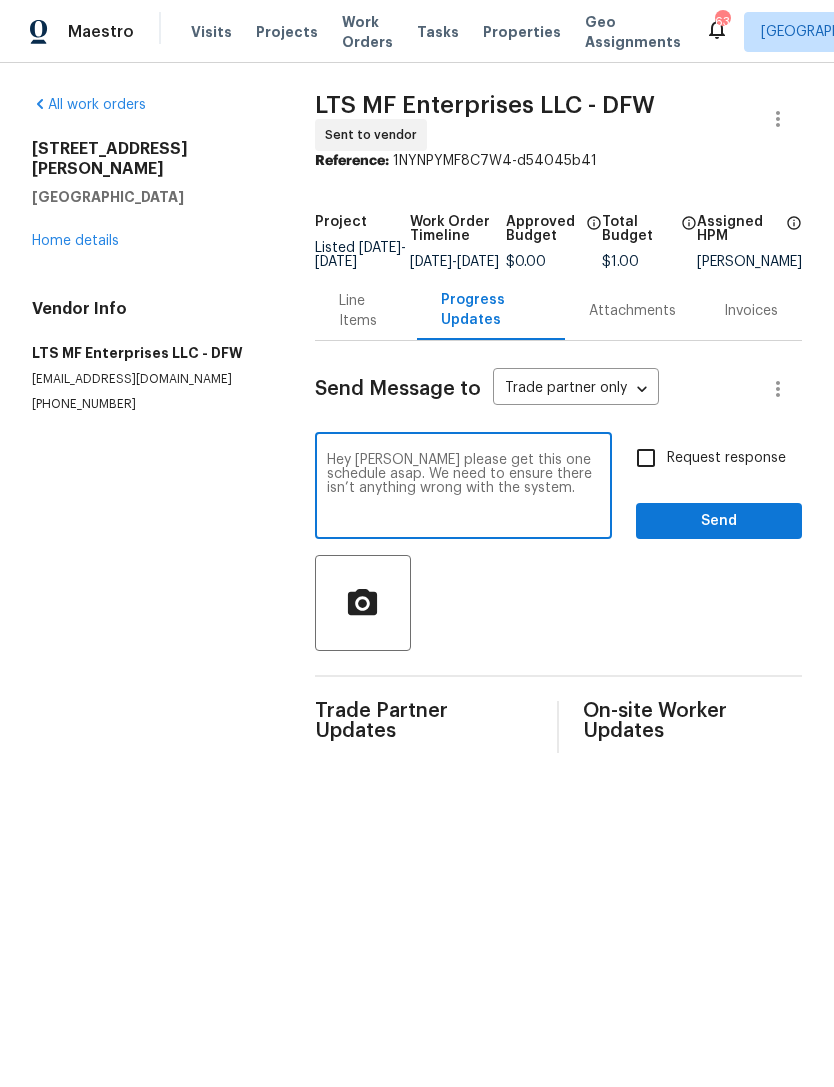 type on "Hey bill please get this one schedule asap. We need to ensure there isn’t anything wrong with the system." 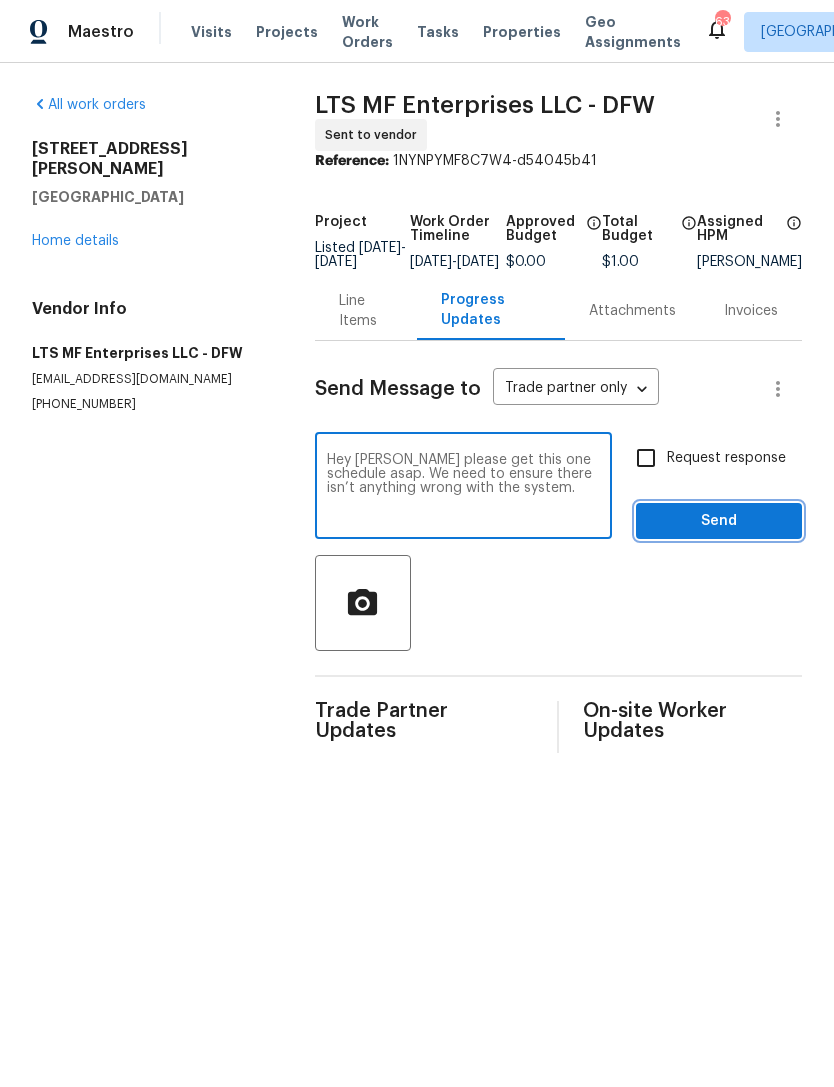 click on "Send" at bounding box center (719, 521) 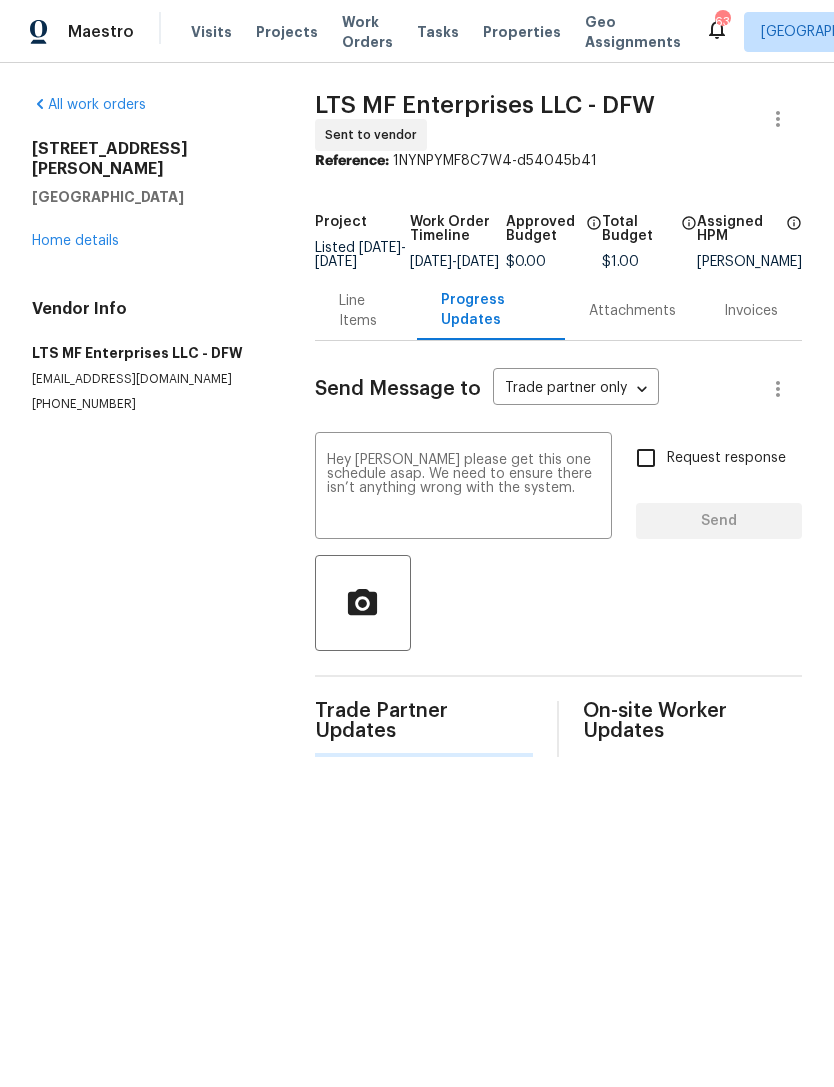 type 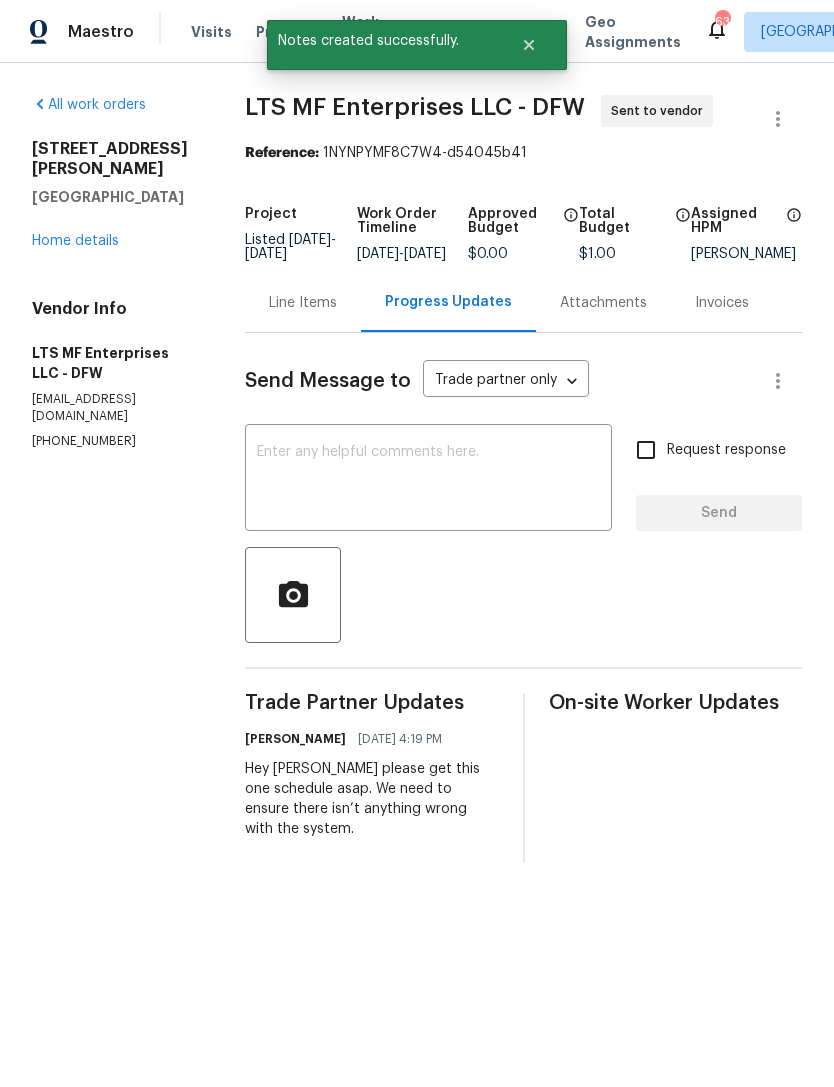 click on "Home details" at bounding box center [75, 241] 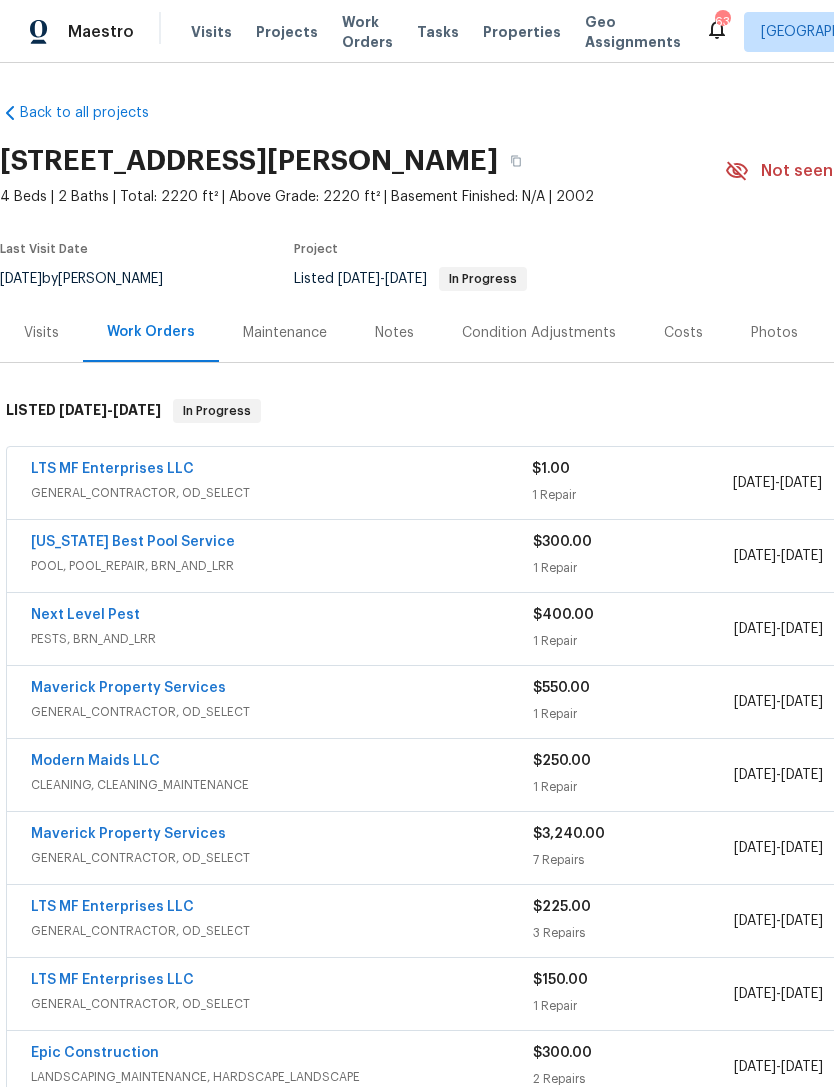 click on "Work Orders" at bounding box center [367, 32] 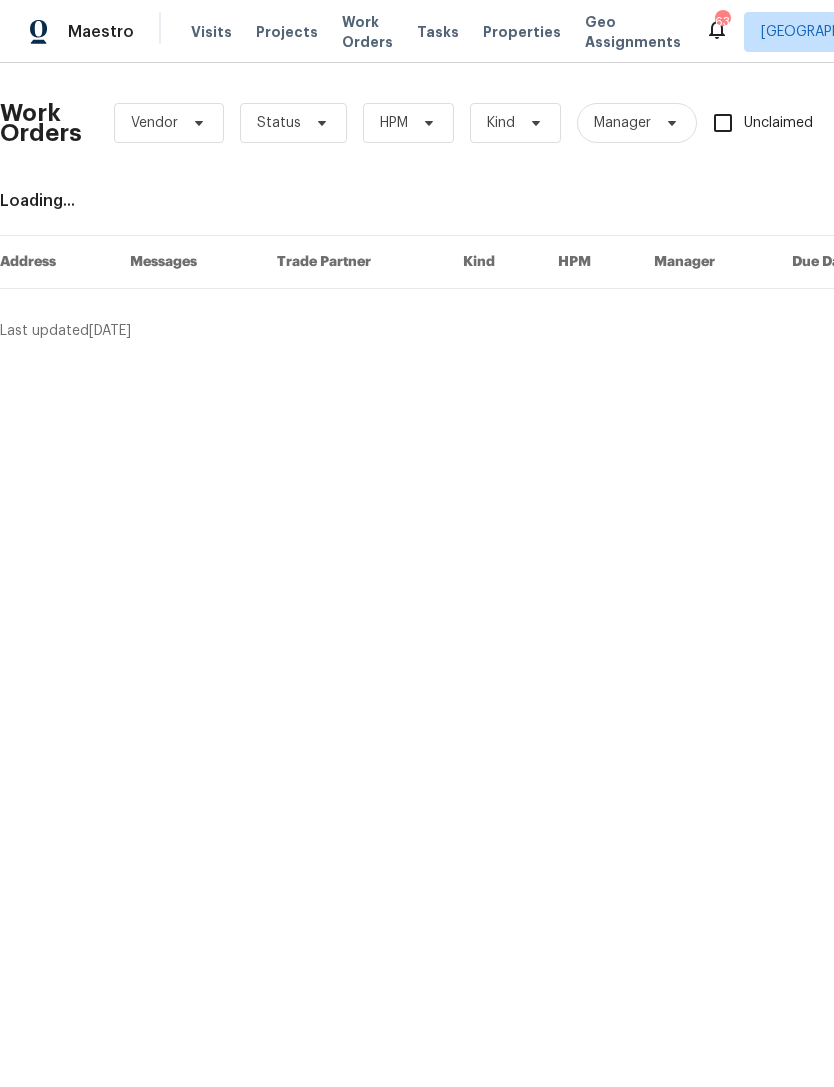 click on "Properties" at bounding box center [522, 32] 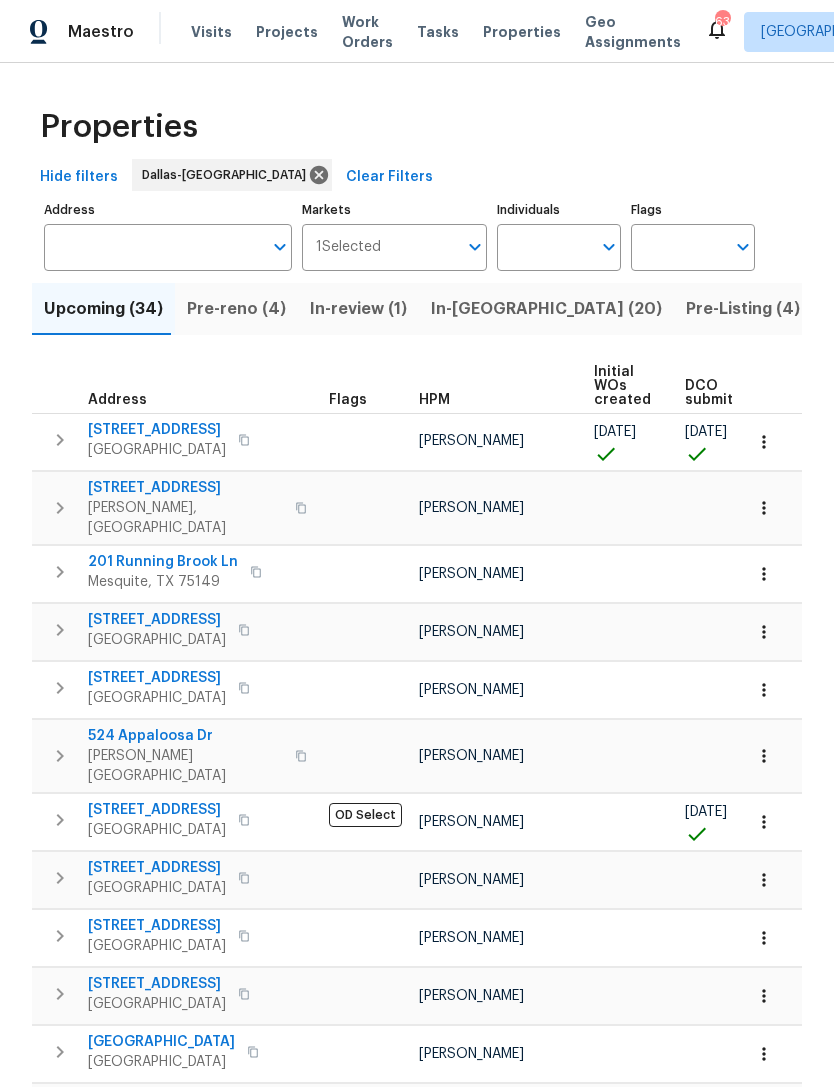click on "Individuals" at bounding box center [544, 247] 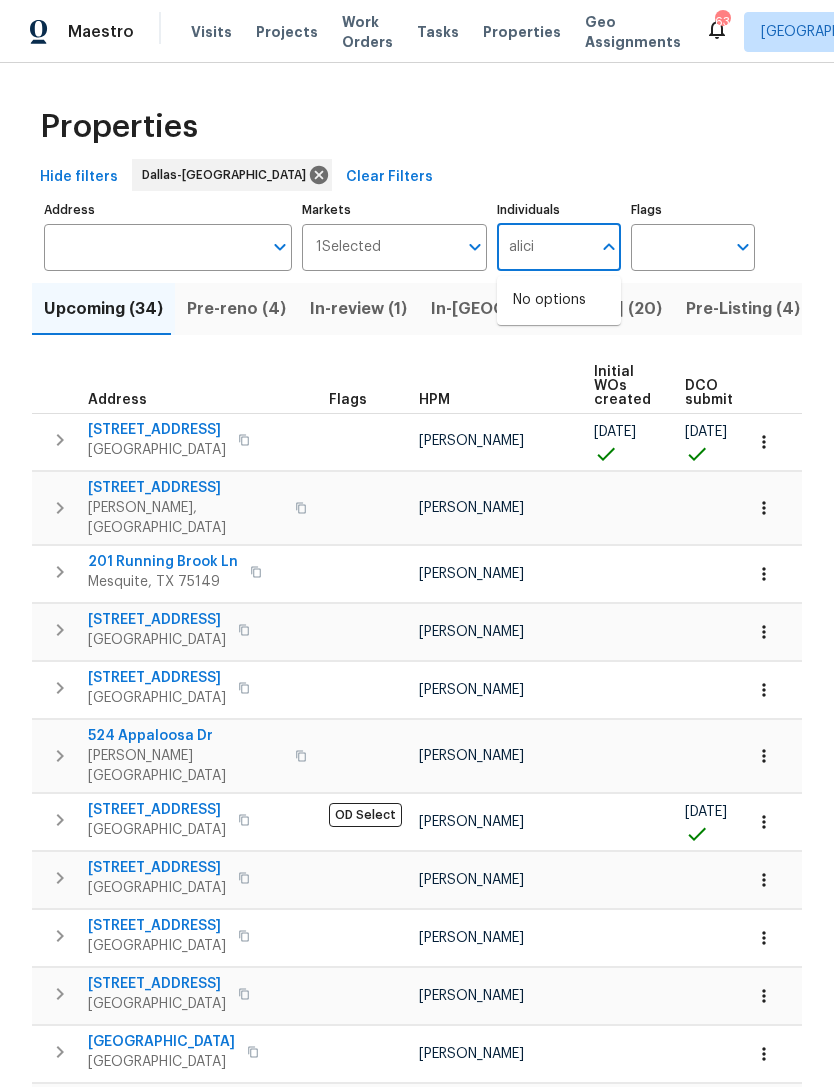 type on "alicia" 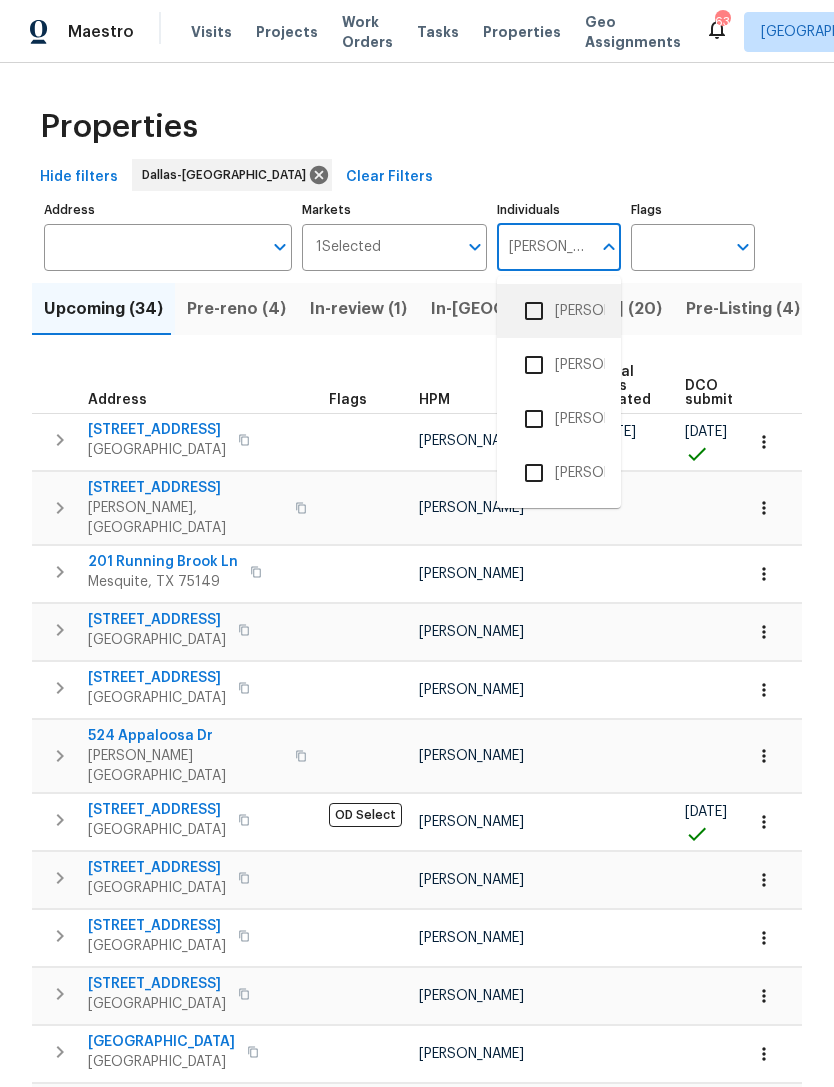 click on "[PERSON_NAME]" at bounding box center (559, 311) 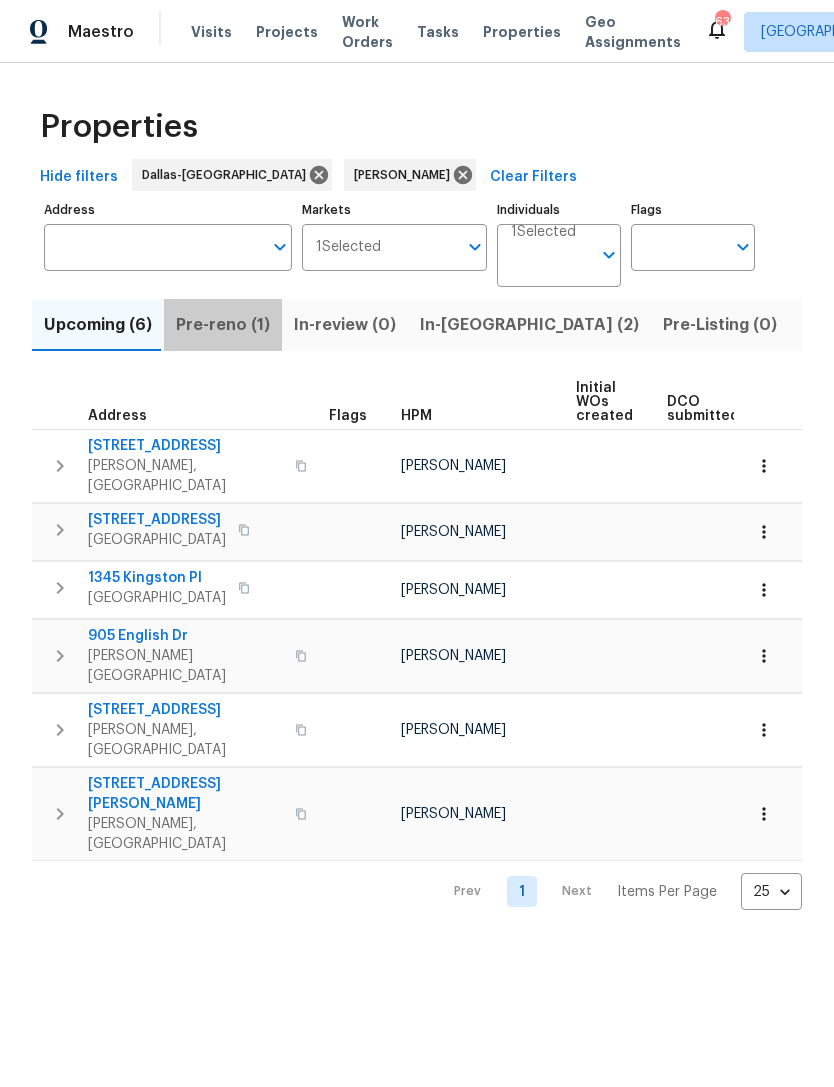 click on "Pre-reno (1)" at bounding box center (223, 325) 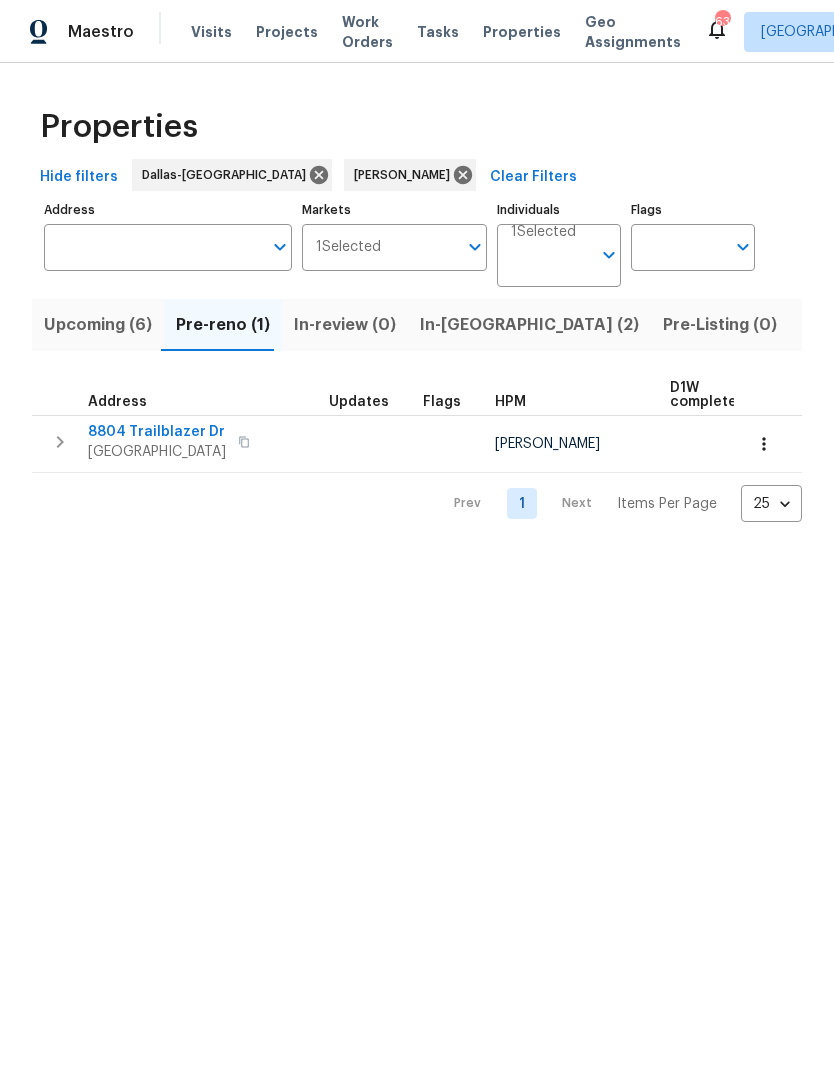 click on "8804 Trailblazer Dr" at bounding box center (157, 432) 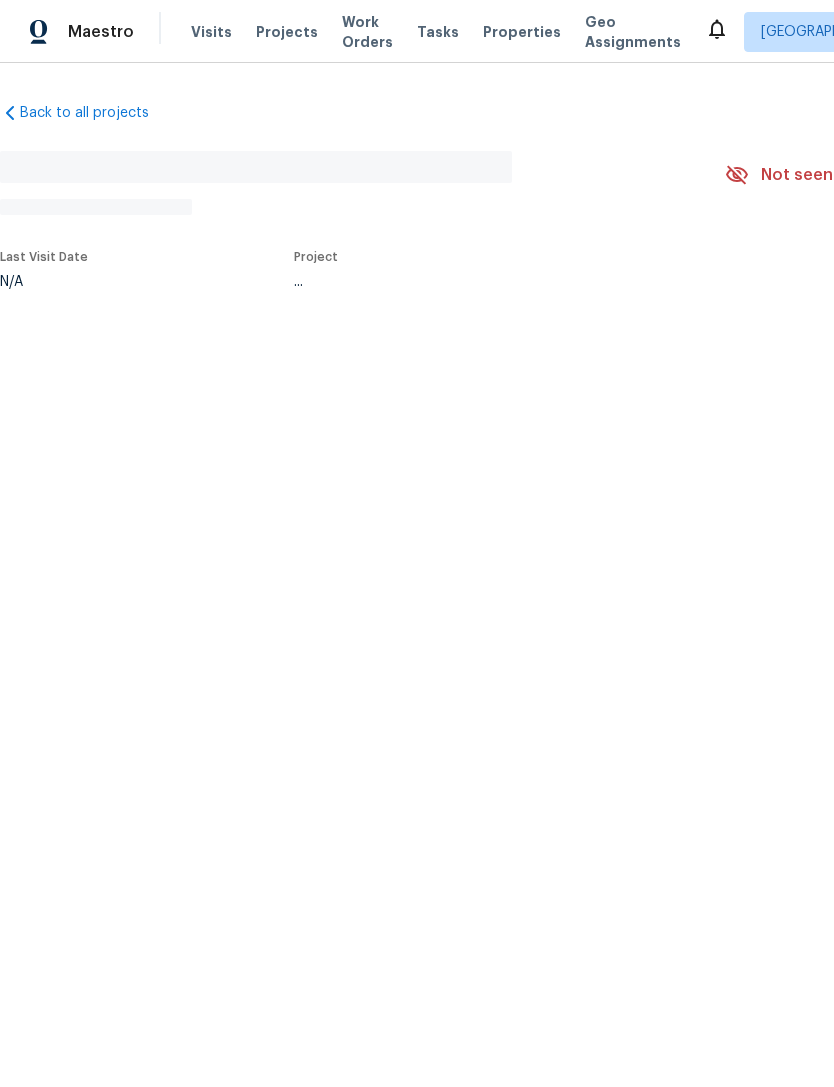 scroll, scrollTop: 0, scrollLeft: 0, axis: both 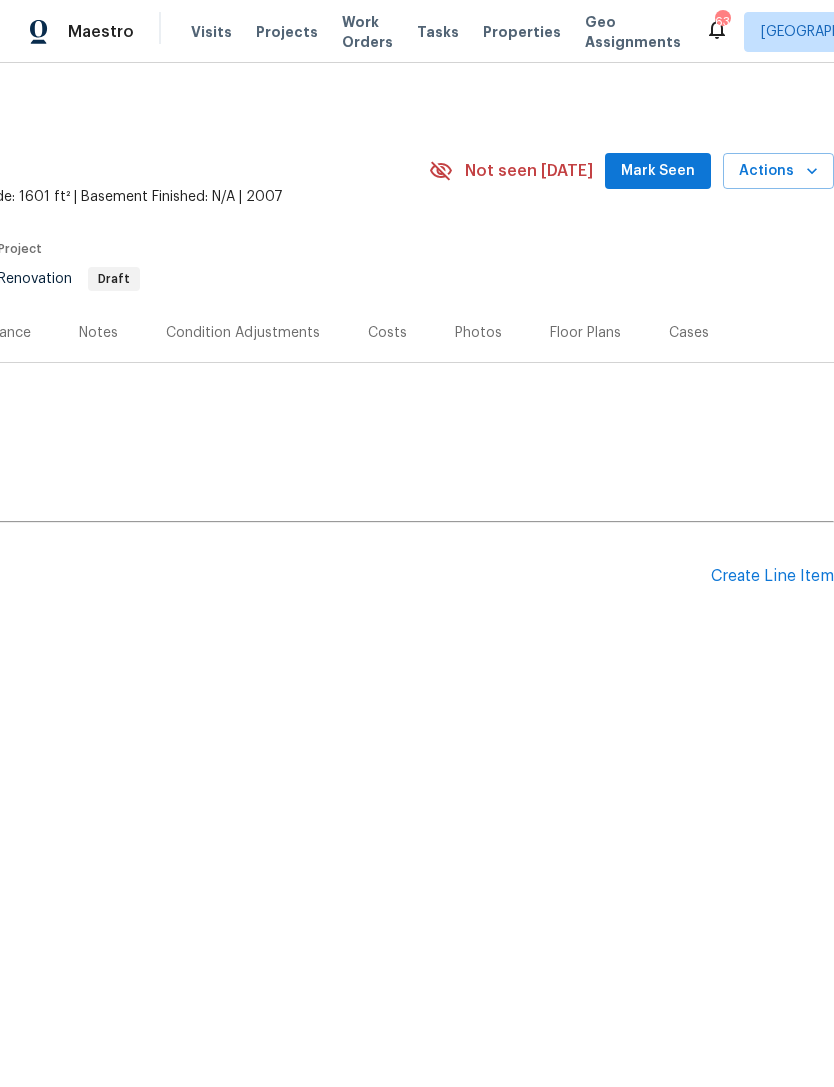 click on "Create Line Item" at bounding box center (772, 576) 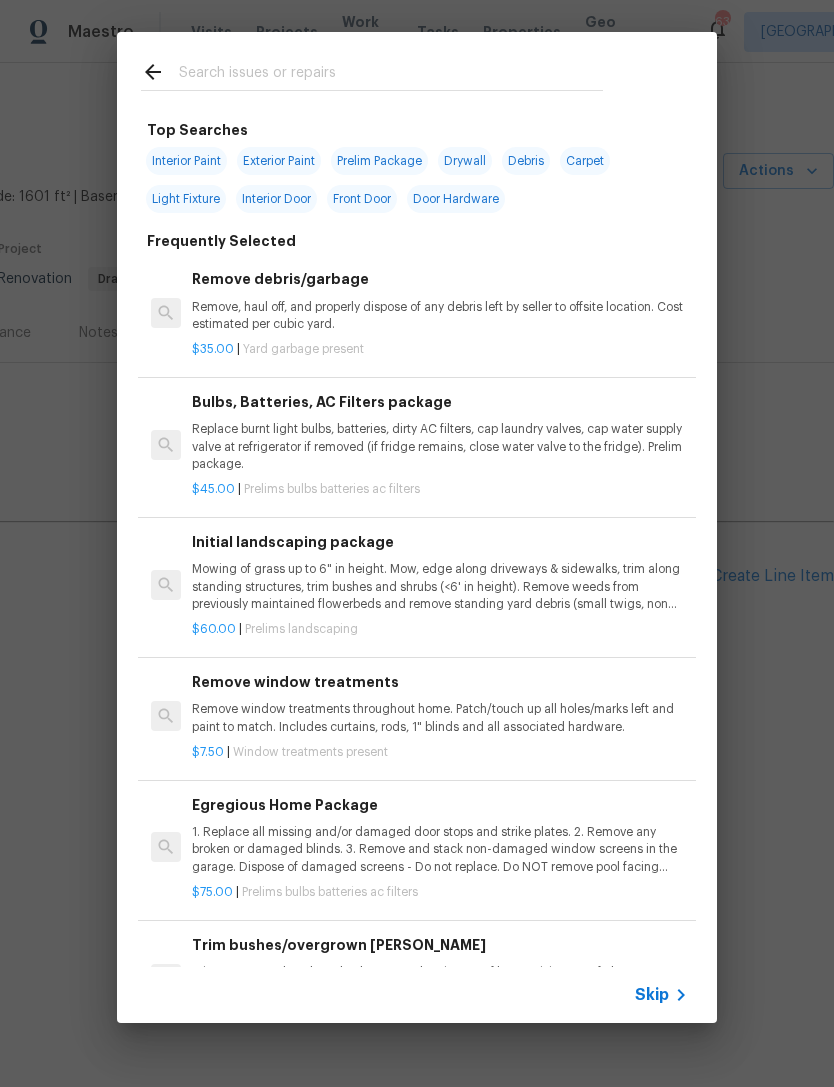 click on "Top Searches Interior Paint Exterior Paint Prelim Package Drywall Debris Carpet Light Fixture Interior Door Front Door Door Hardware Frequently Selected Remove debris/garbage Remove, haul off, and properly dispose of any debris left by seller to offsite location. Cost estimated per cubic yard. $35.00   |   Yard garbage present Bulbs, Batteries, AC Filters package Replace burnt light bulbs, batteries, dirty AC filters, cap laundry valves, cap water supply valve at refrigerator if removed (if fridge remains, close water valve to the fridge). Prelim package. $45.00   |   Prelims bulbs batteries ac filters Initial landscaping package Mowing of grass up to 6" in height. Mow, edge along driveways & sidewalks, trim along standing structures, trim bushes and shrubs (<6' in height). Remove weeds from previously maintained flowerbeds and remove standing yard debris (small twigs, non seasonal falling leaves).  Use leaf blower to remove clippings from hard surfaces." $60.00   |   Prelims landscaping $7.50   |   $75.00" at bounding box center (417, 527) 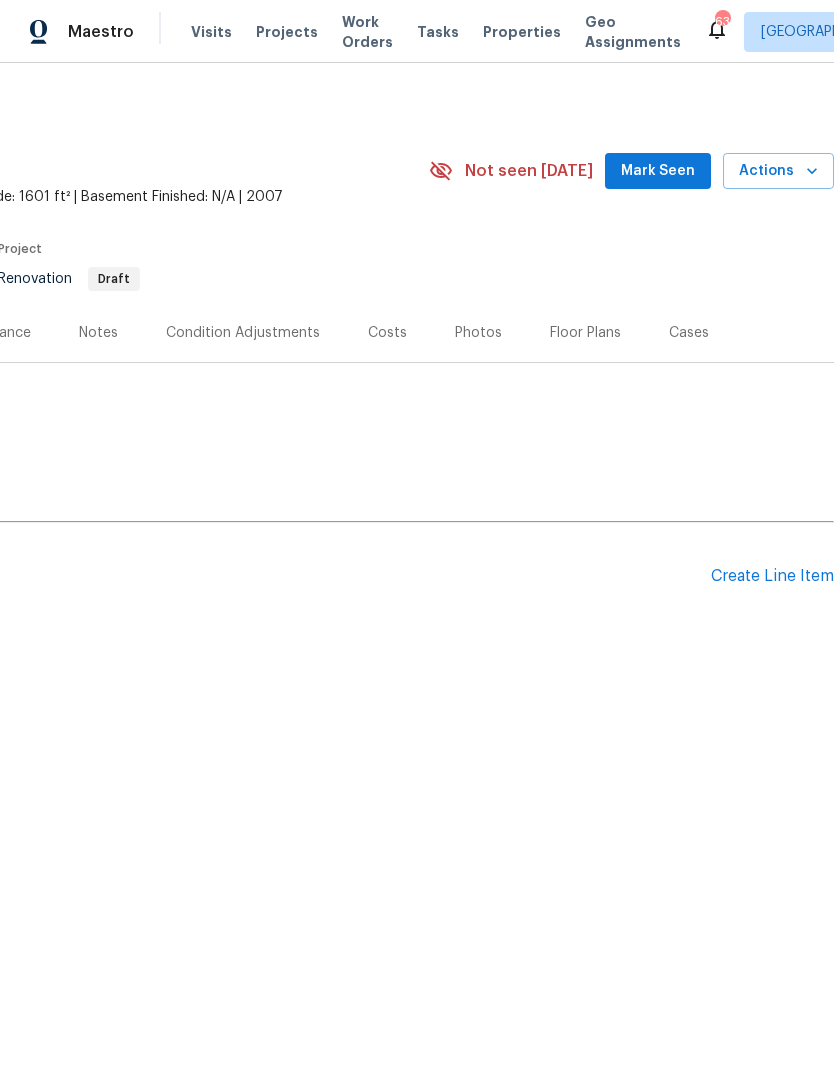 click on "Pending Line Items Create Line Item" at bounding box center [269, 576] 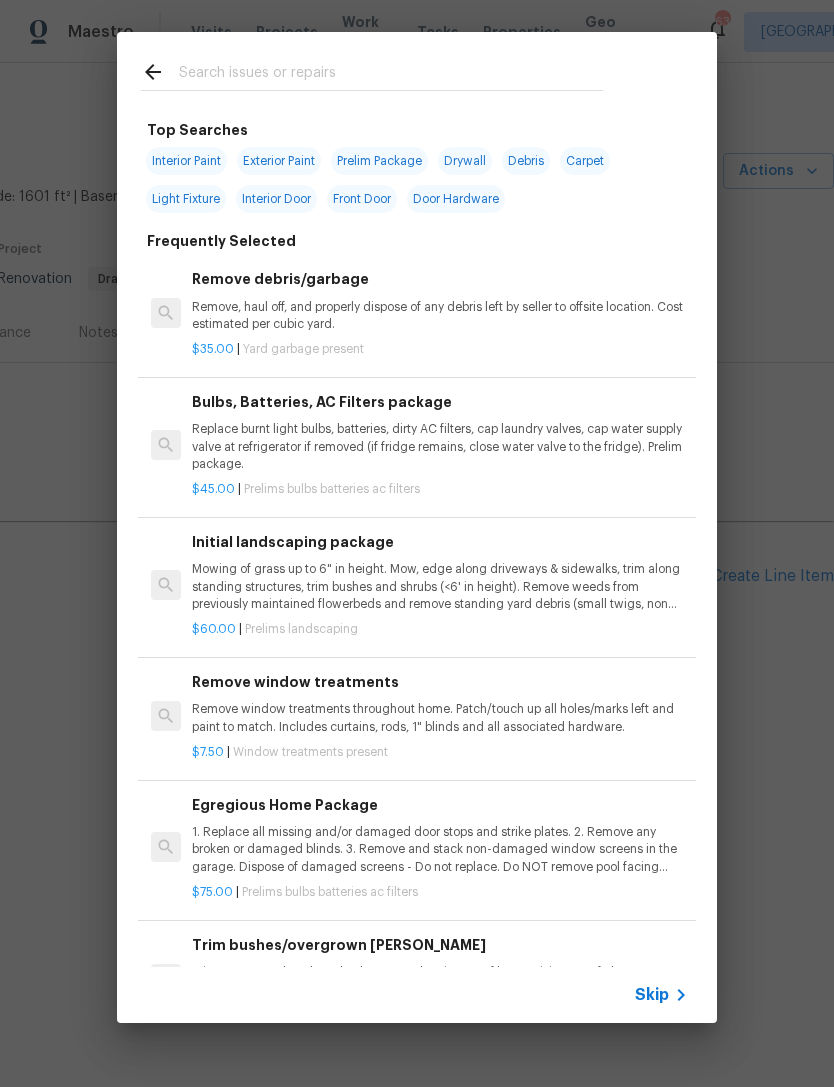click on "Interior Paint" at bounding box center (186, 161) 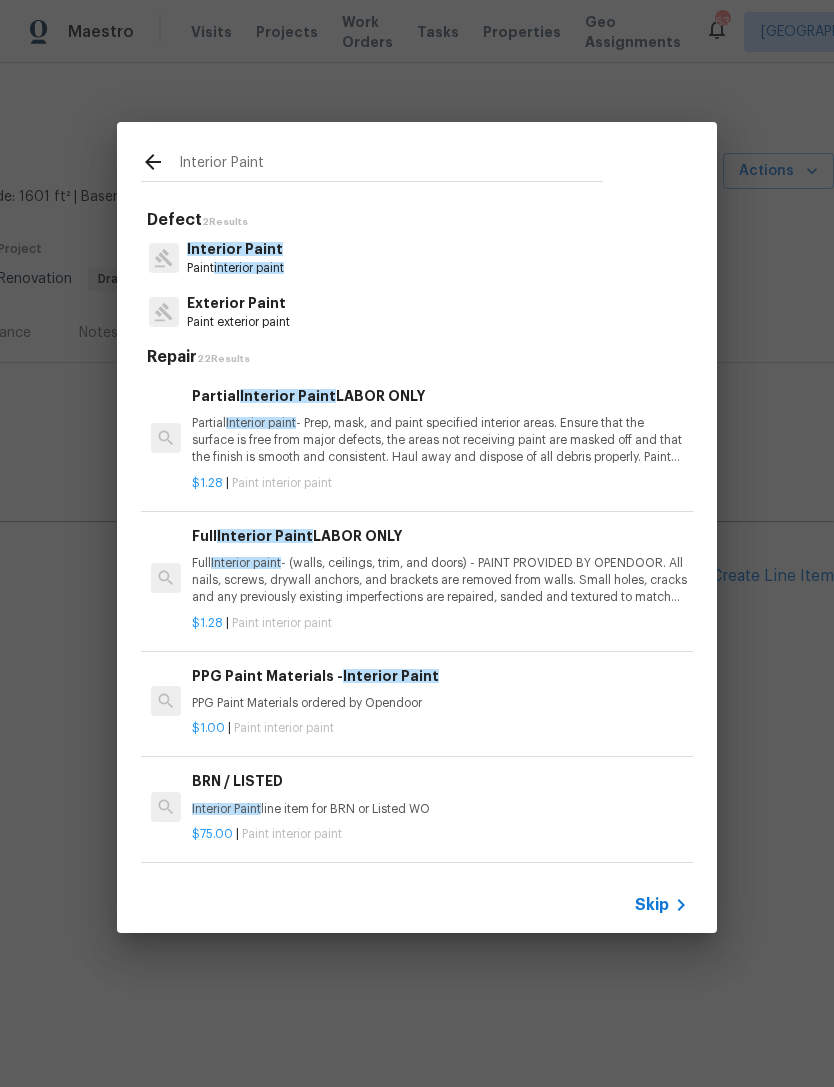 click on "Paint  interior paint" at bounding box center (235, 268) 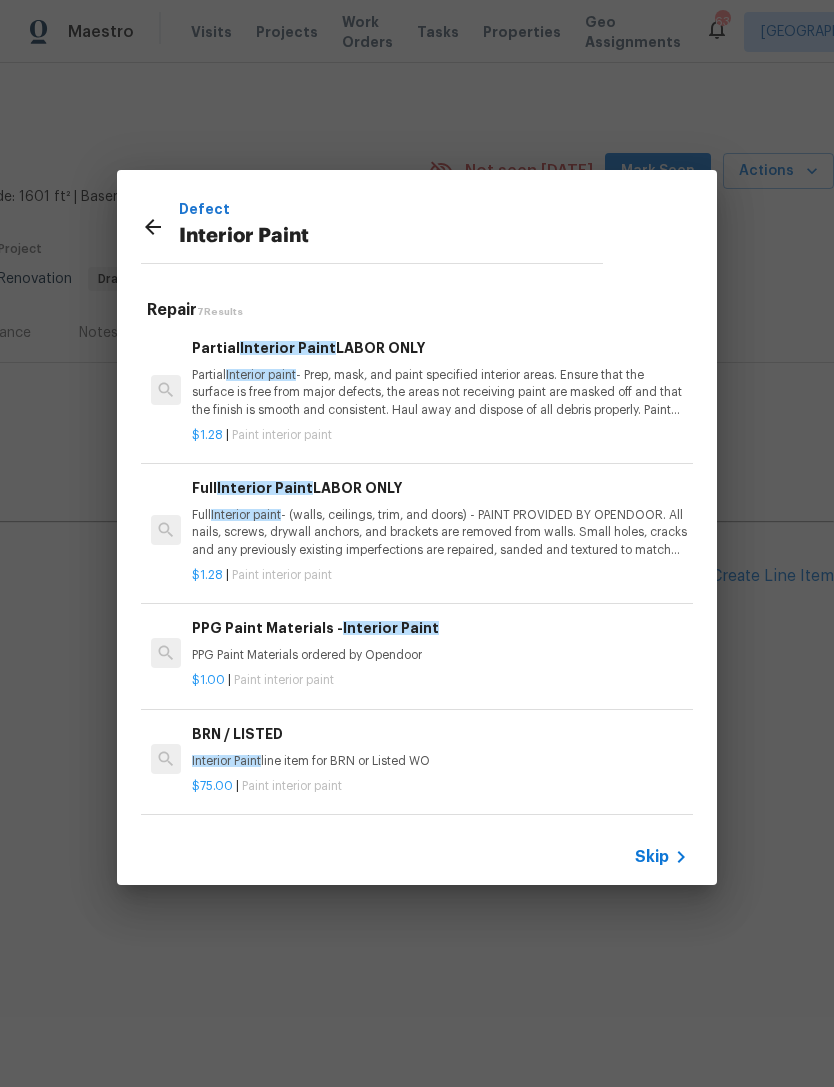 click on "Partial  Interior paint  - Prep, mask, and paint specified interior areas. Ensure that the surface is free from major defects, the areas not receiving paint are masked off and that the finish is smooth and consistent. Haul away and dispose of all debris properly. Paint will be delivered onsite, Purchased by Opendoor." at bounding box center (440, 392) 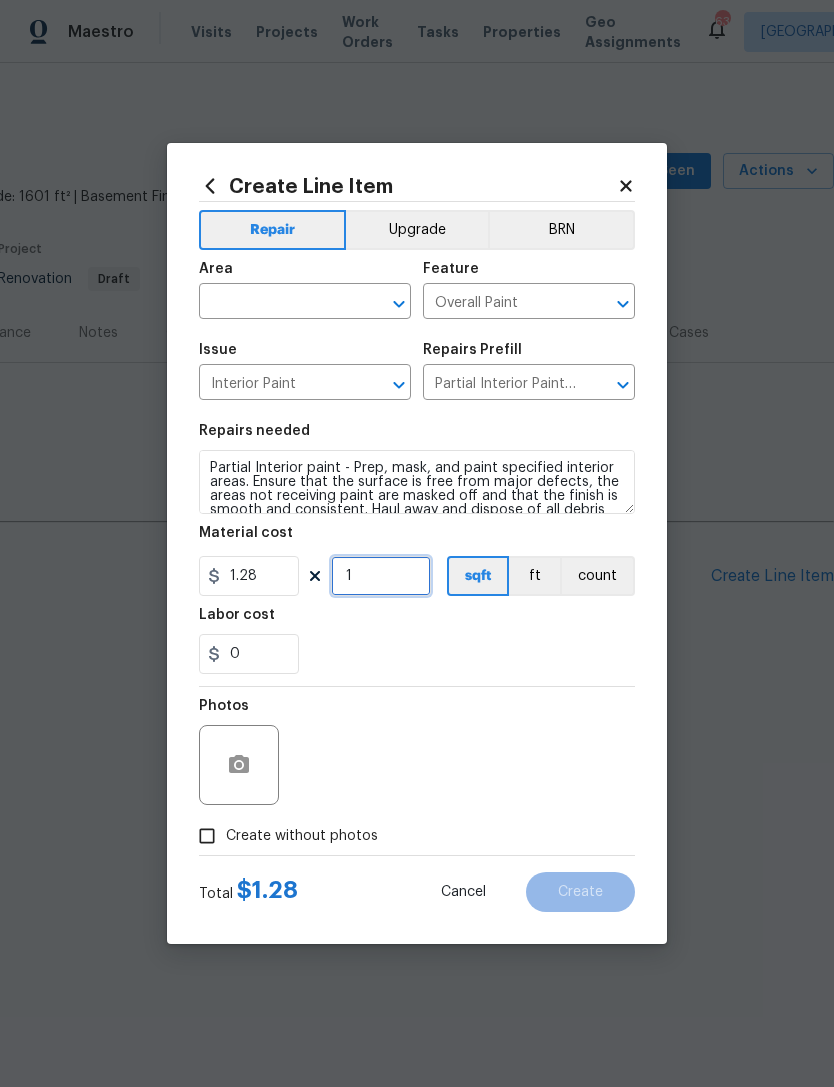 click on "1" at bounding box center [381, 576] 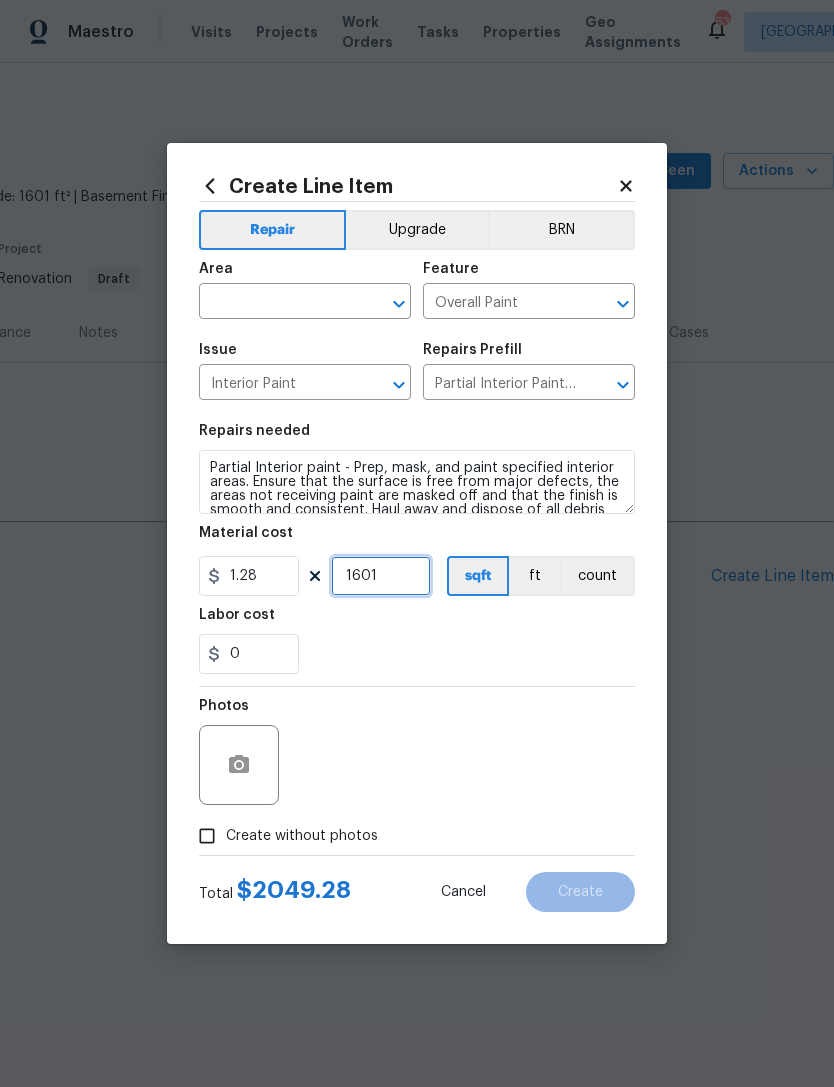 type on "1601" 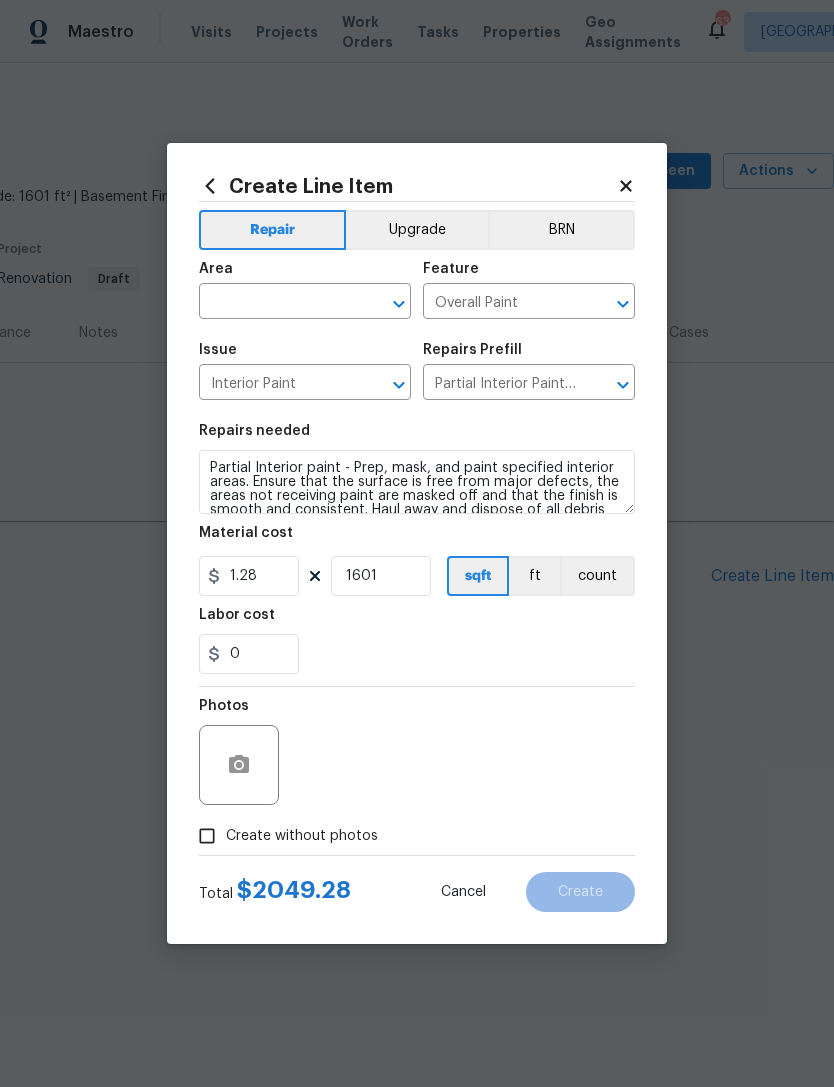 click on "Photos" at bounding box center [241, 712] 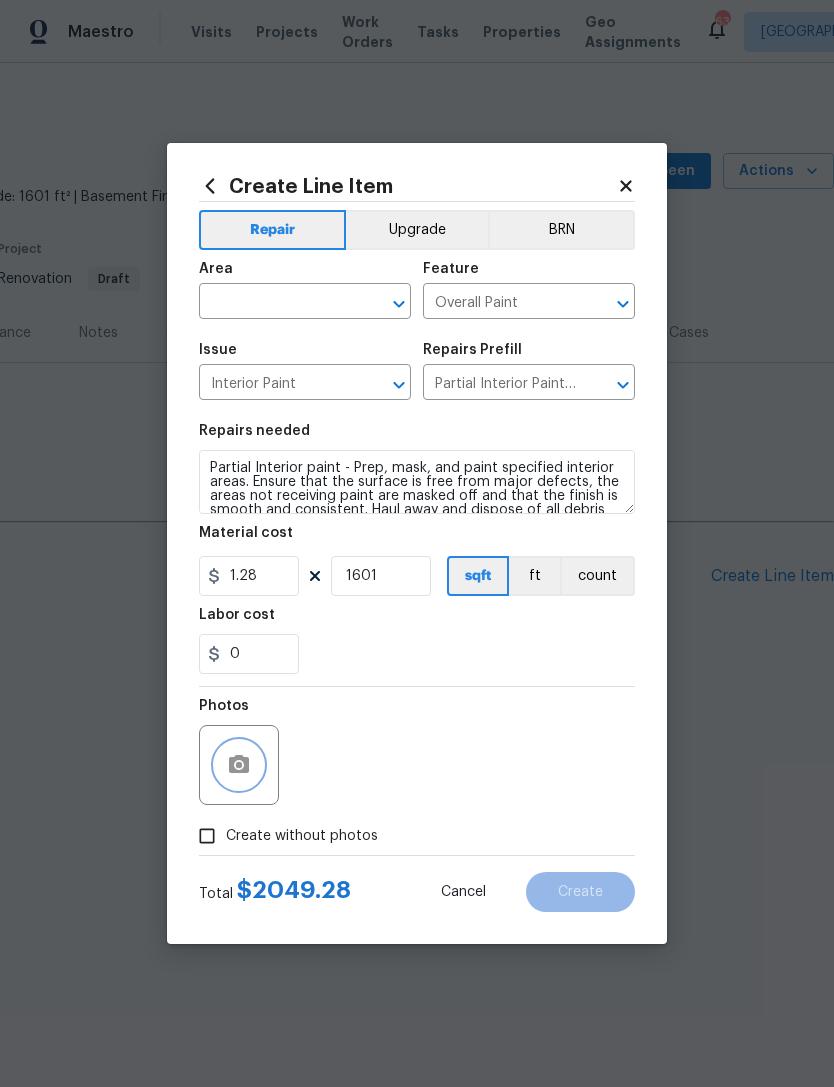 click at bounding box center (239, 765) 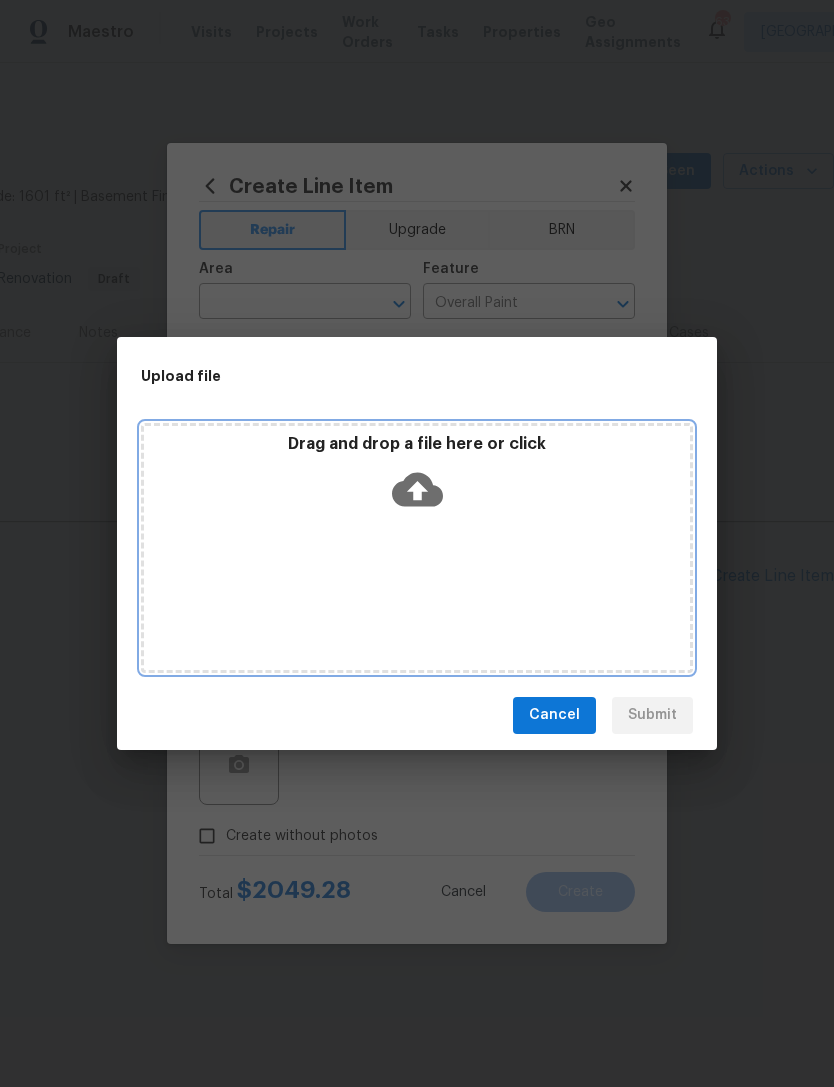click on "Drag and drop a file here or click" at bounding box center [417, 548] 